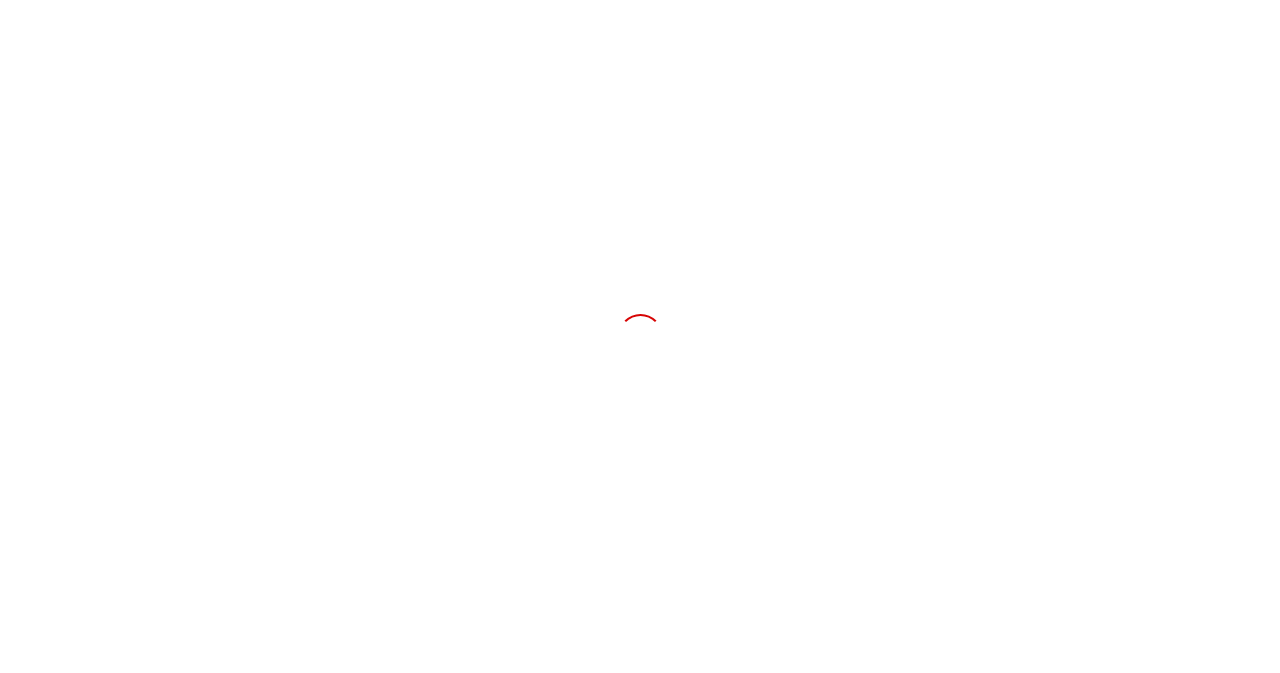 scroll, scrollTop: 0, scrollLeft: 0, axis: both 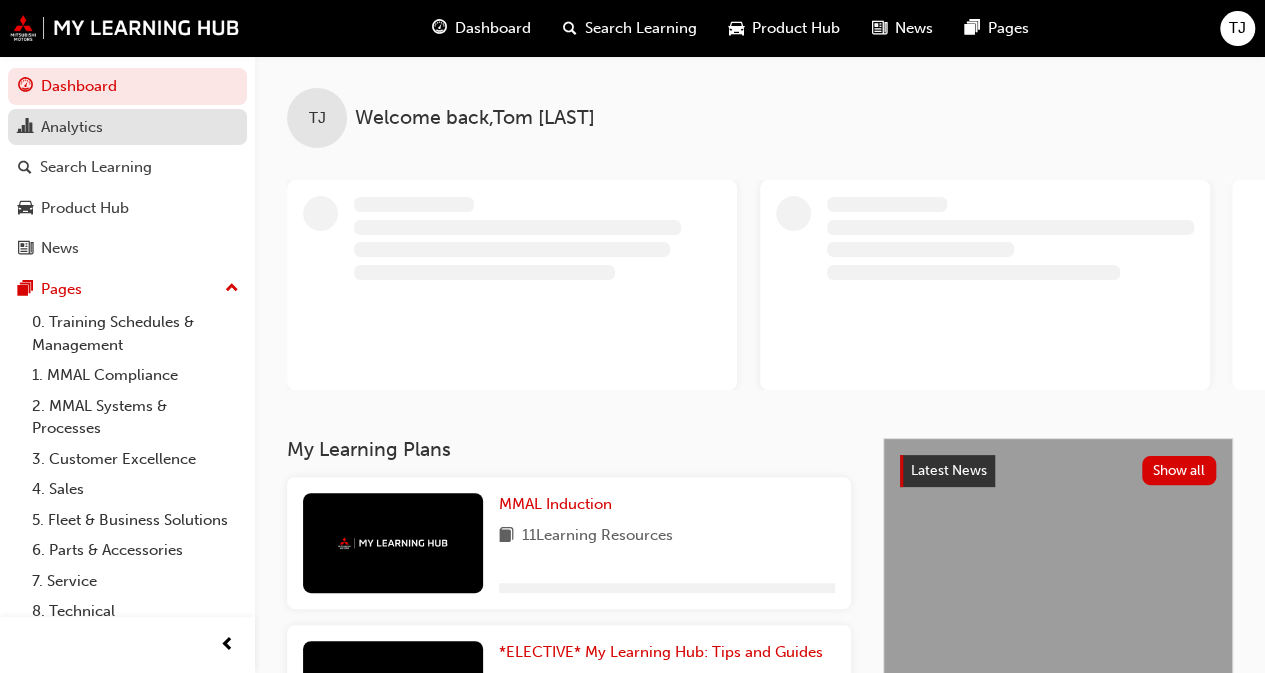 click on "Analytics" at bounding box center [72, 127] 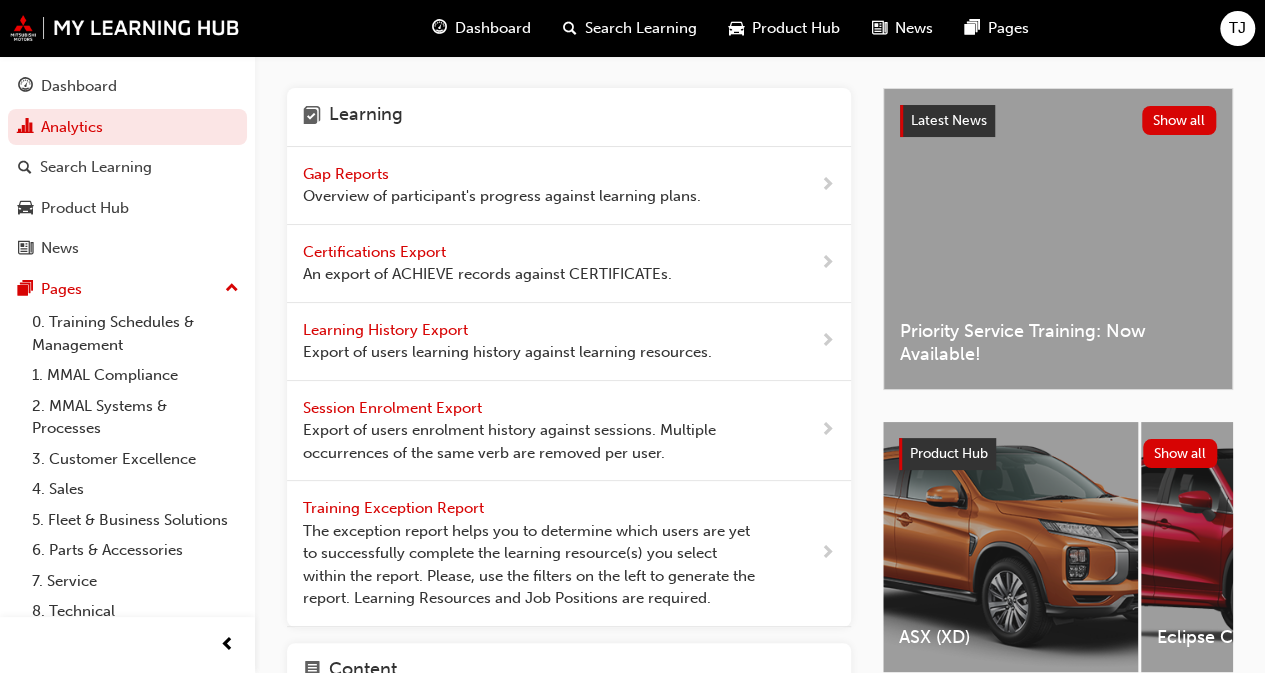 click on "Gap Reports" at bounding box center (348, 174) 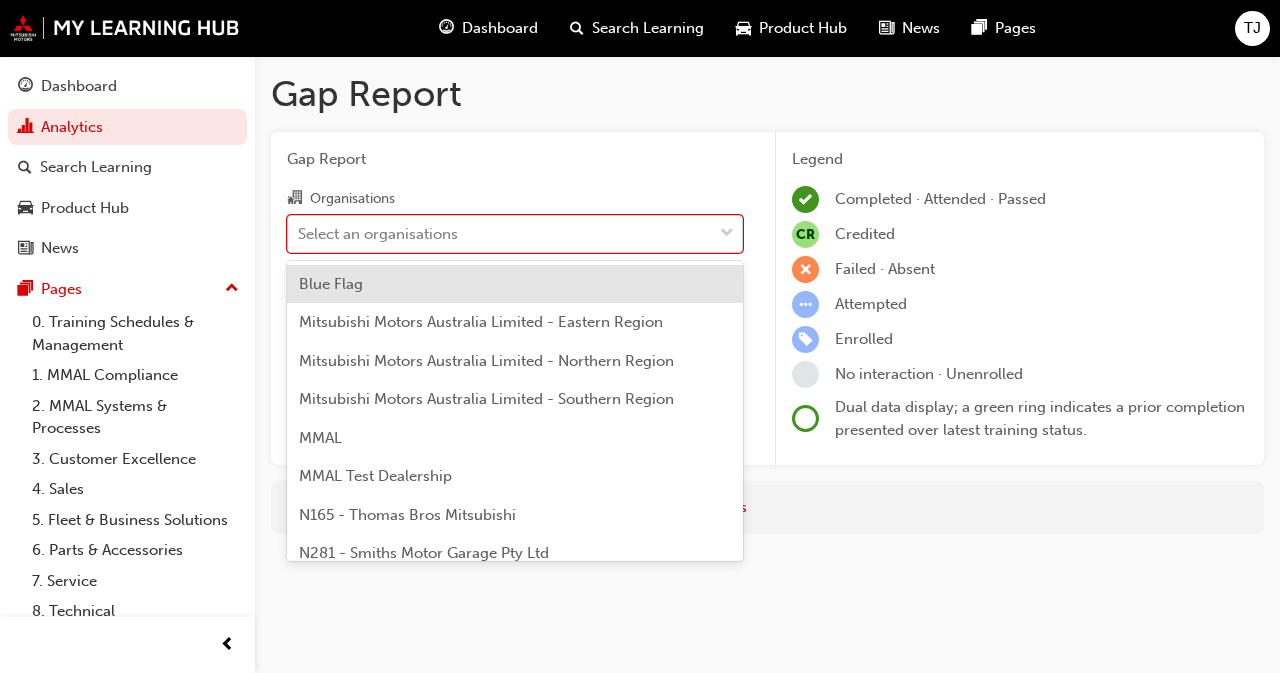 click on "Select an organisations" at bounding box center (500, 233) 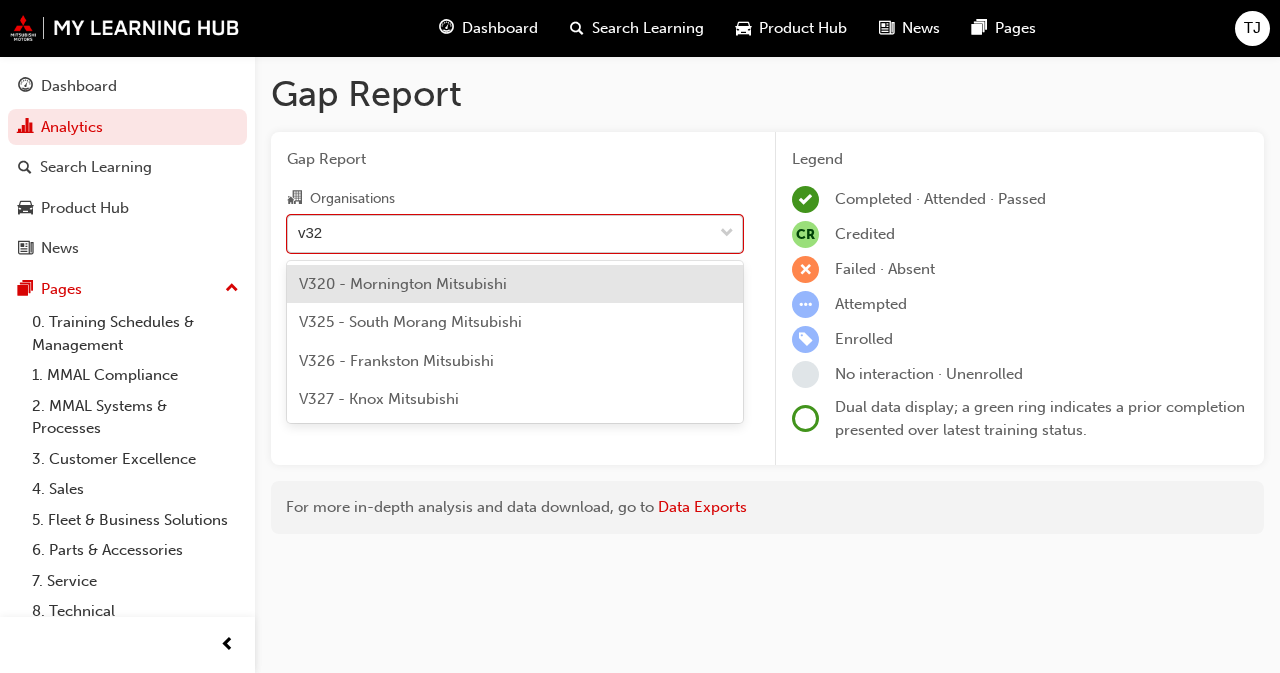 type on "v325" 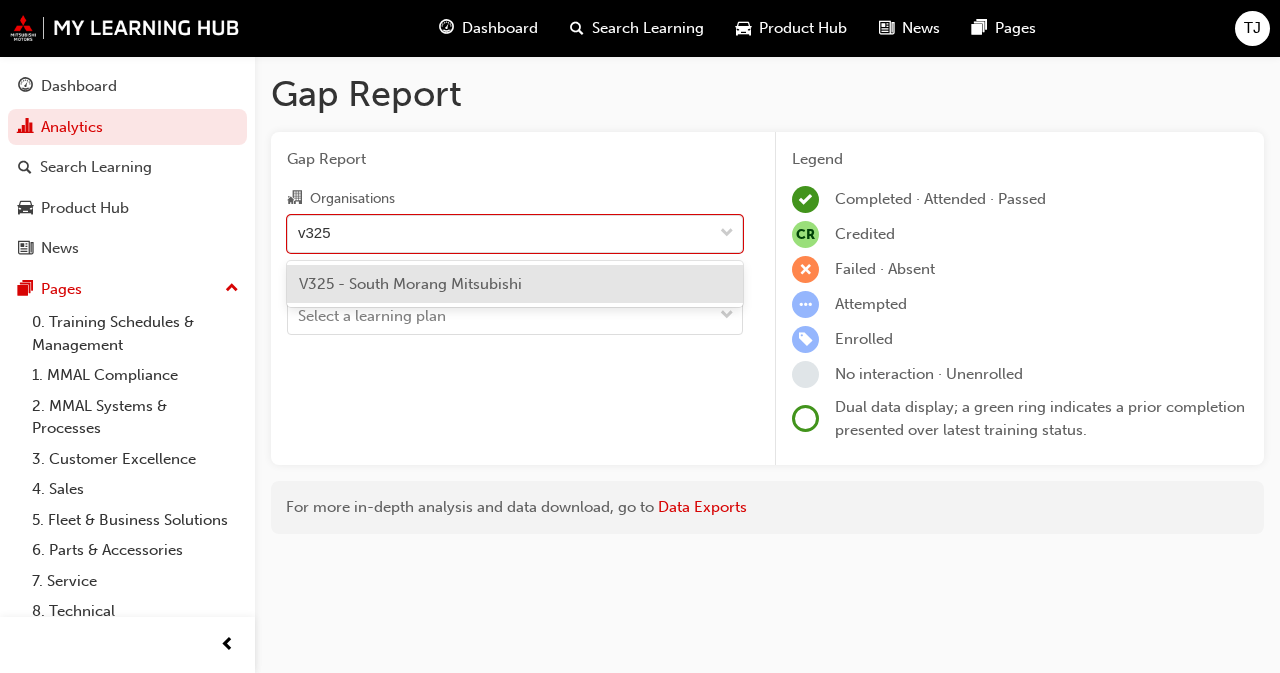 click on "V325 - South Morang Mitsubishi" at bounding box center (410, 284) 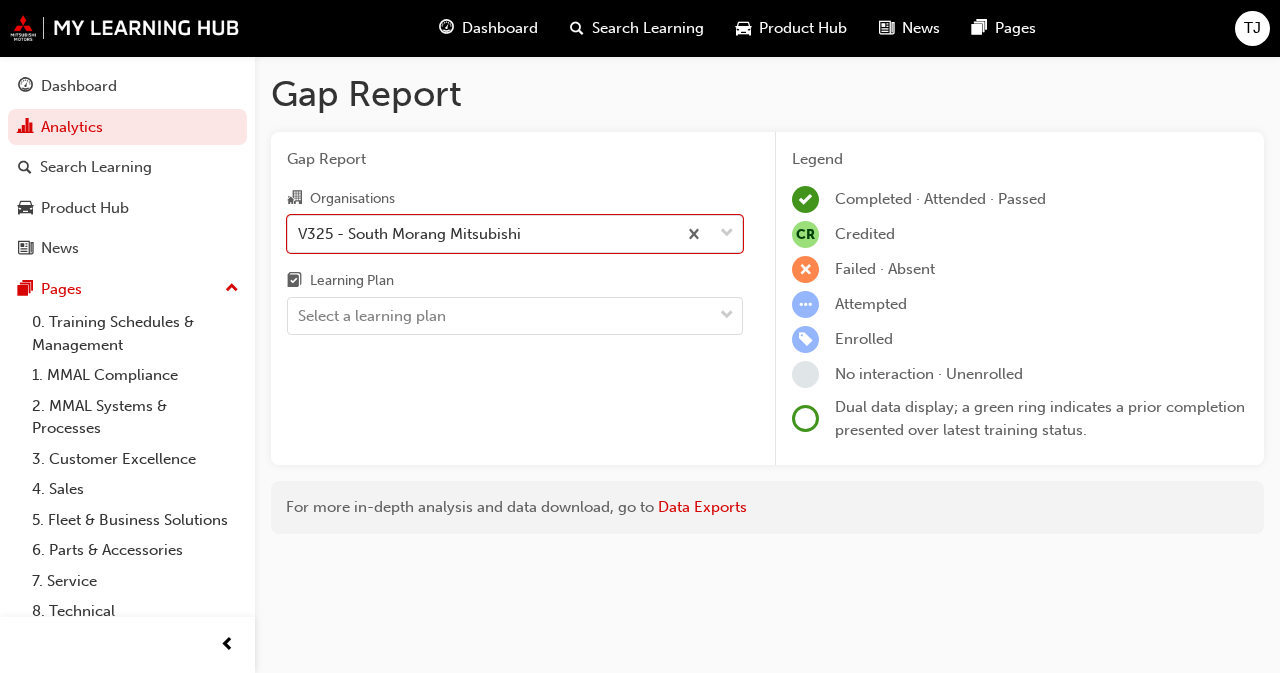 click on "Gap Report Organisations   option V325 - South Morang Mitsubishi, selected.     0 results available. Select is focused ,type to refine list, press Down to open the menu,  V325 - South Morang Mitsubishi Learning Plan Select a learning plan" at bounding box center (515, 299) 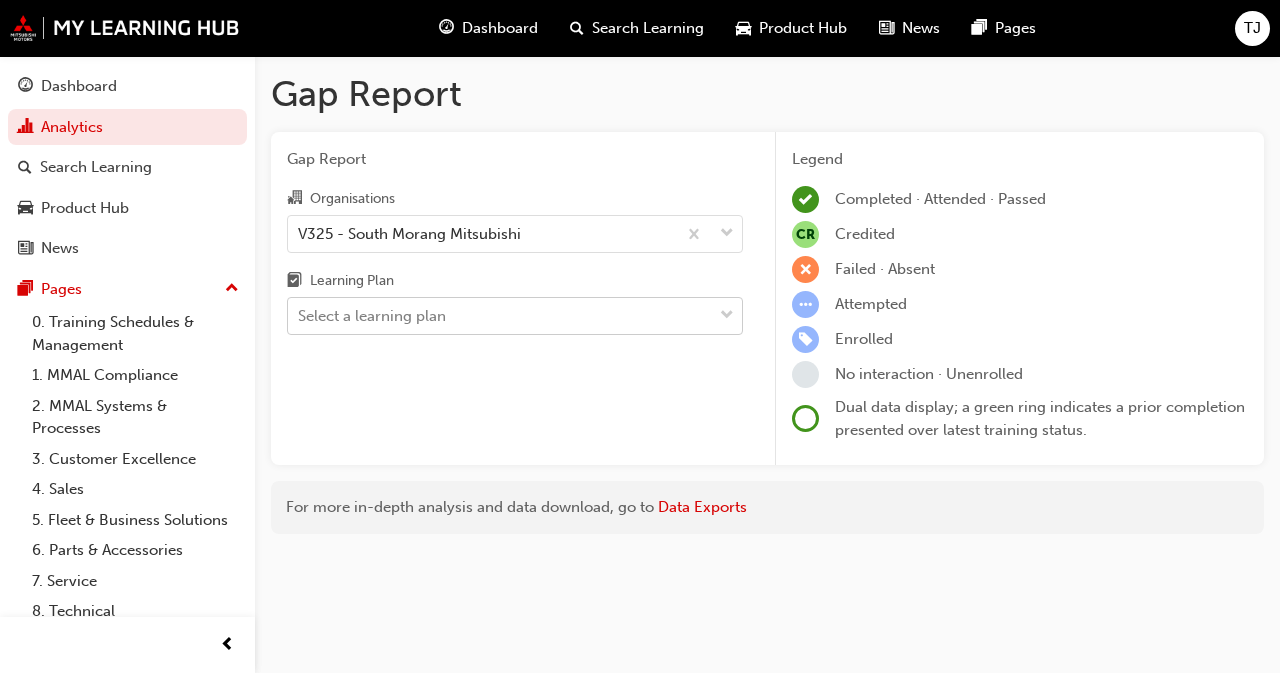 click on "Select a learning plan" at bounding box center [500, 316] 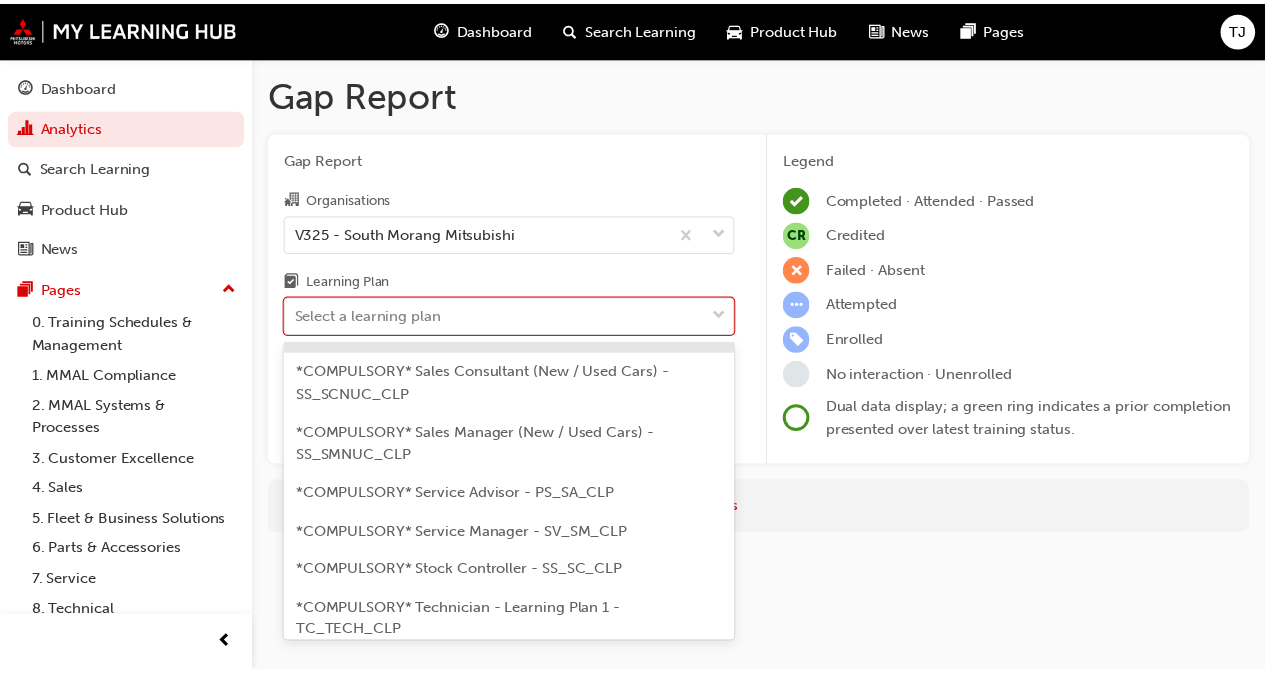 scroll, scrollTop: 900, scrollLeft: 0, axis: vertical 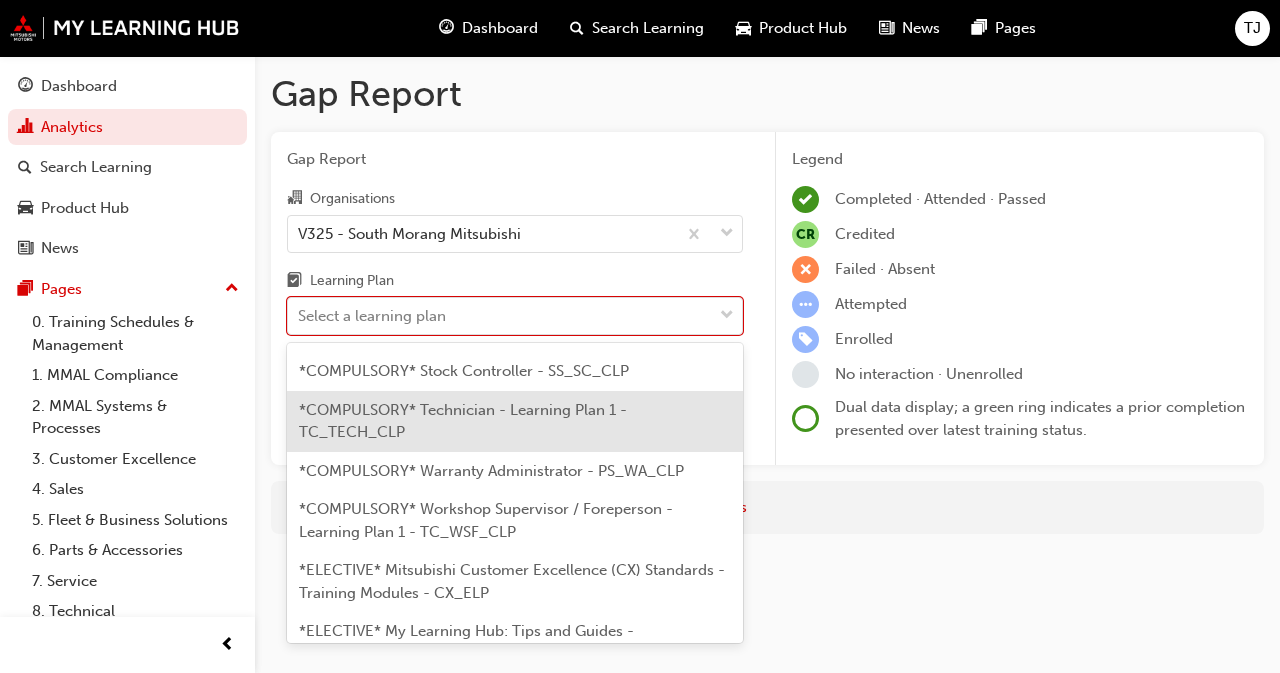 click on "*COMPULSORY* Technician - Learning Plan 1 - TC_TECH_CLP" at bounding box center [463, 421] 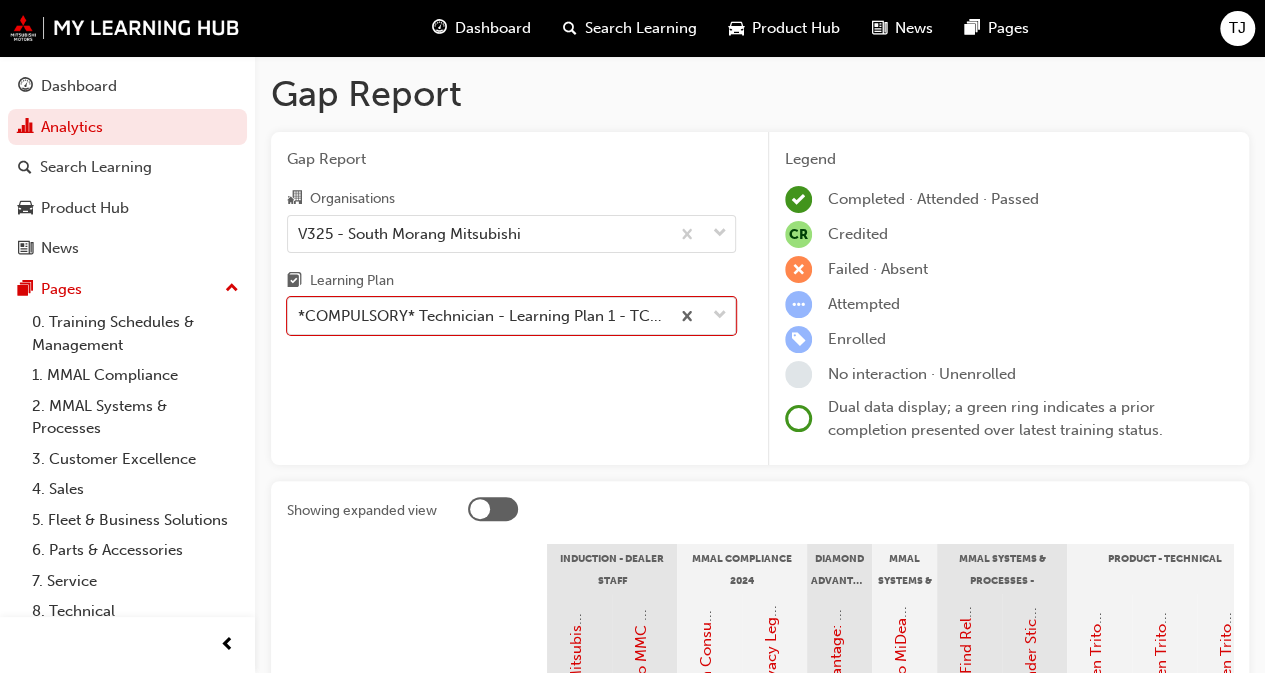 scroll, scrollTop: 400, scrollLeft: 0, axis: vertical 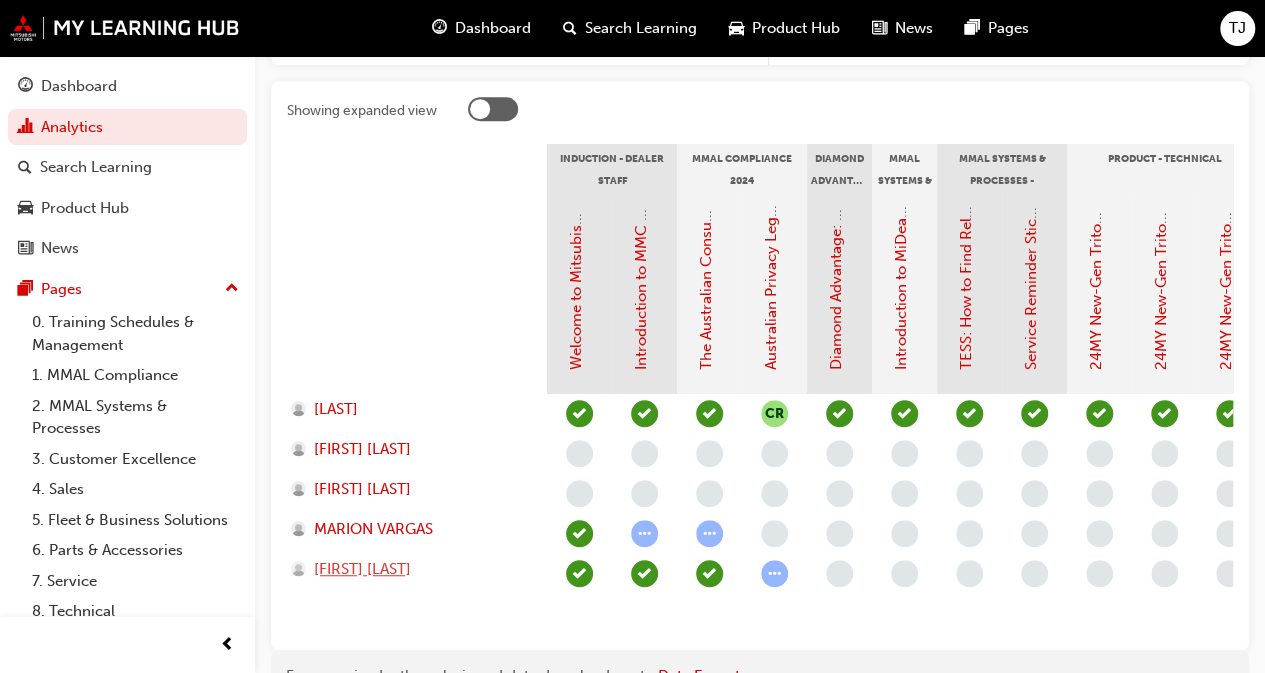 click on "REGAN MCGRADY" at bounding box center (362, 569) 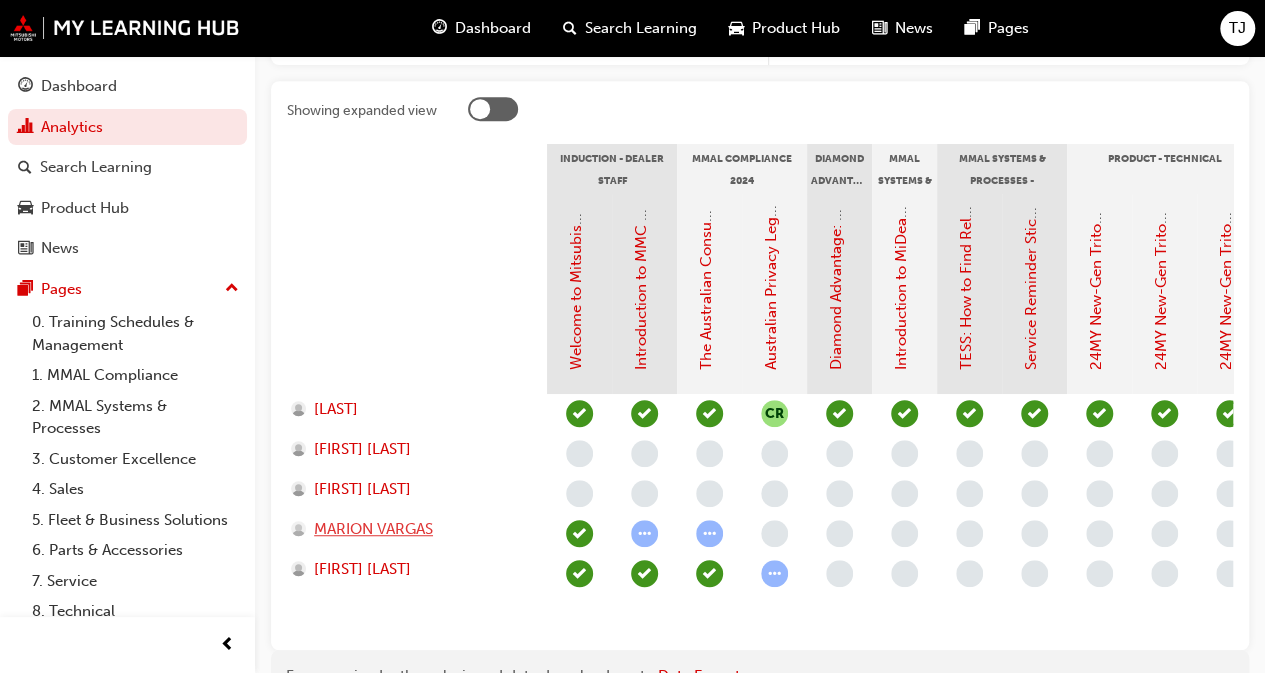 click on "MARION VARGAS" at bounding box center [373, 529] 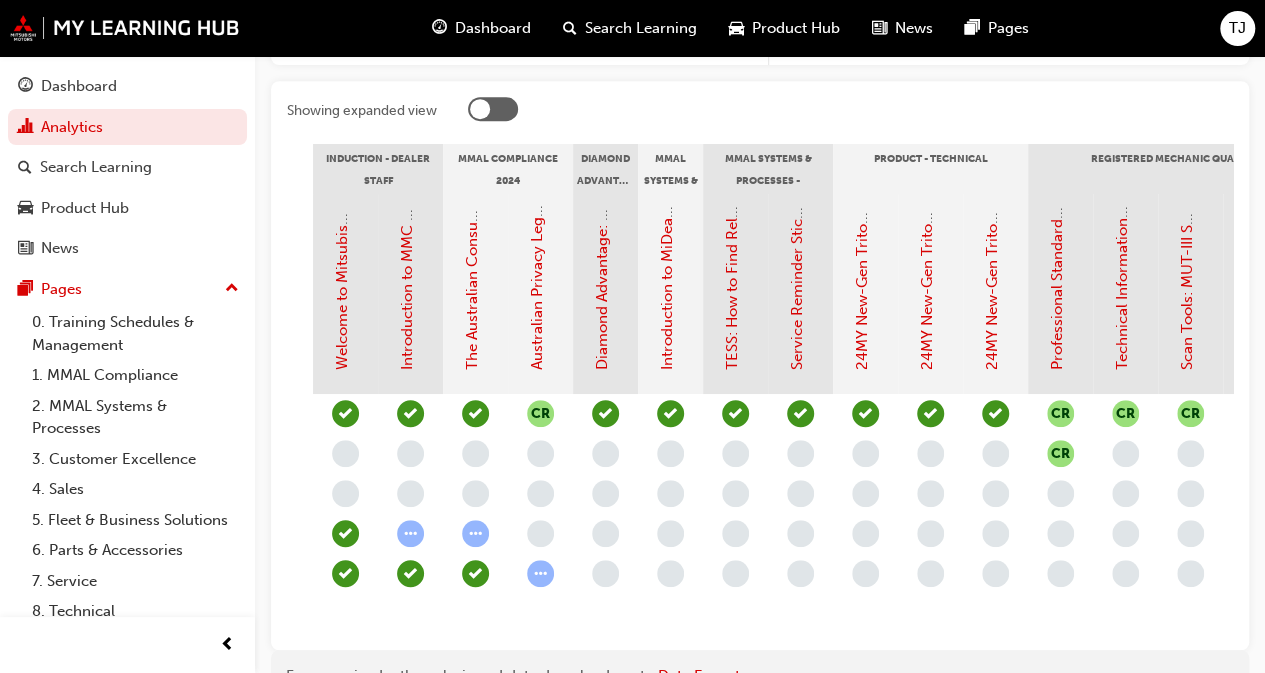 scroll, scrollTop: 0, scrollLeft: 696, axis: horizontal 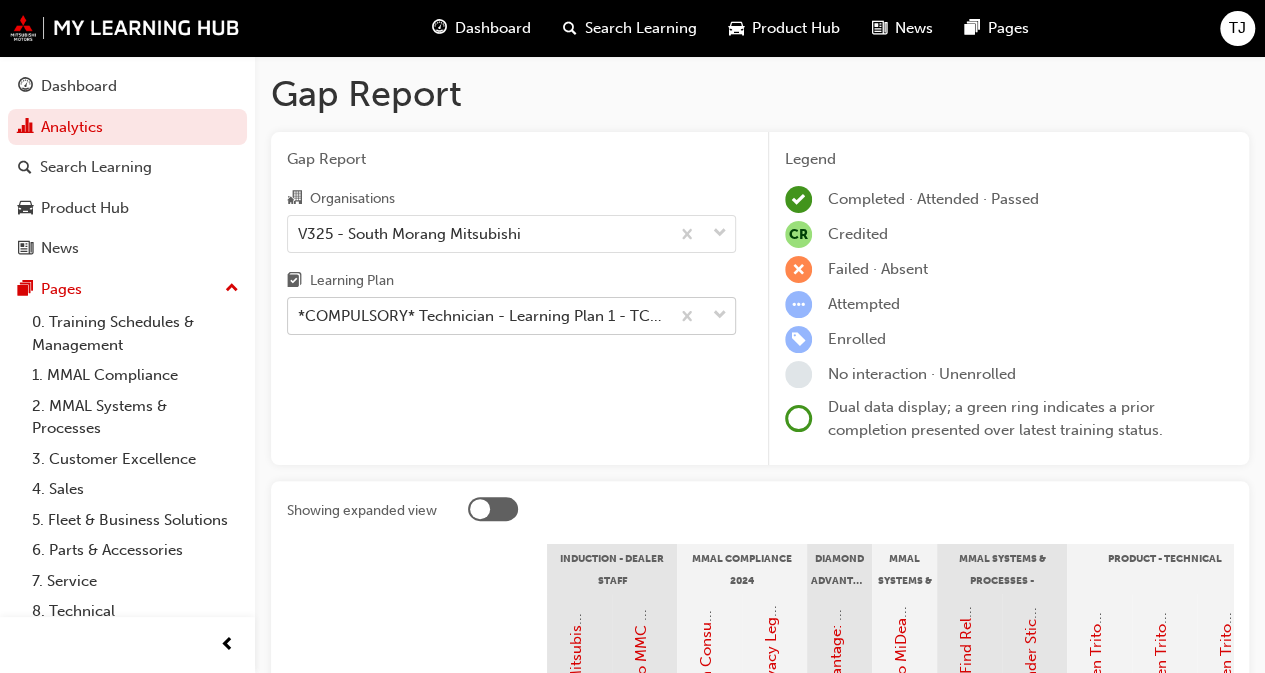 click on "*COMPULSORY* Technician - Learning Plan 1 - TC_TECH_CLP" at bounding box center [484, 316] 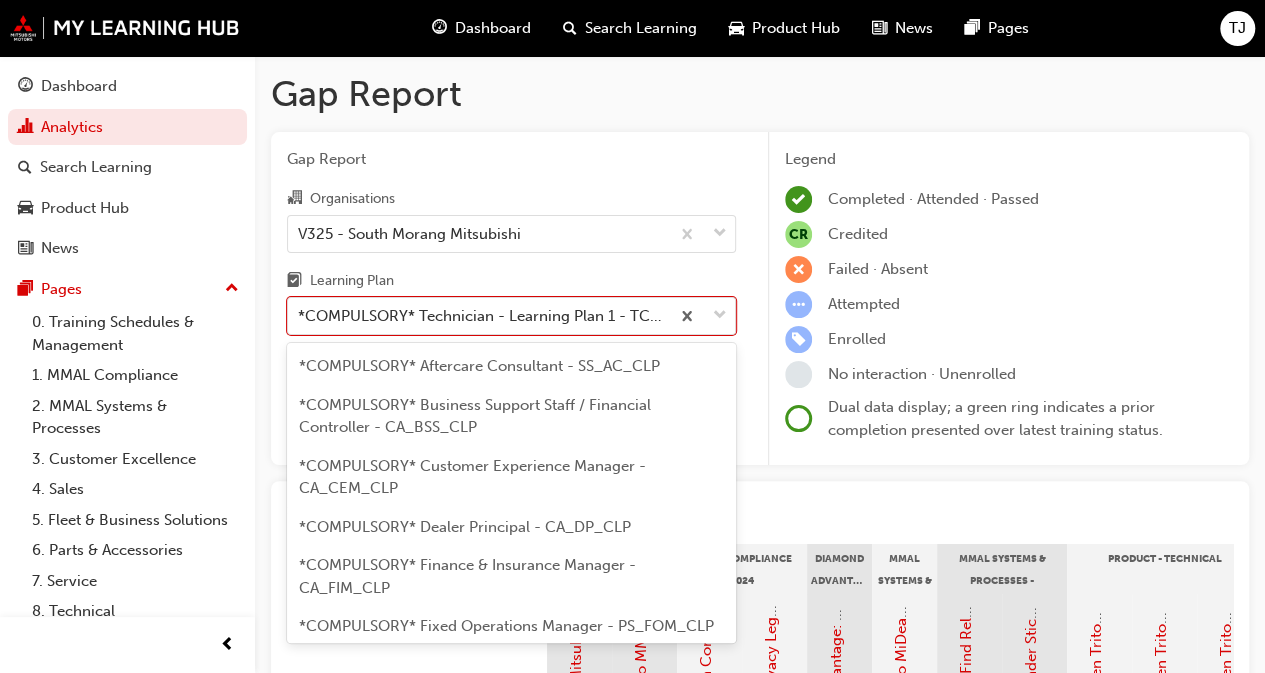 scroll, scrollTop: 819, scrollLeft: 0, axis: vertical 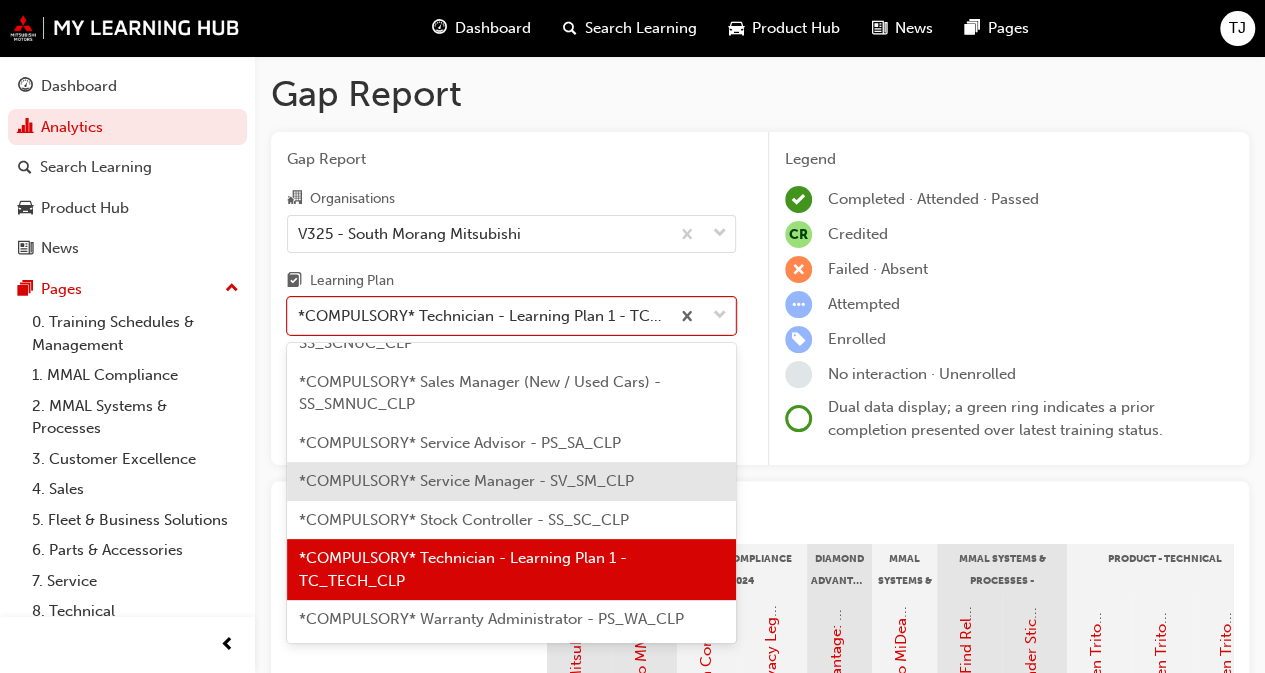 click on "*COMPULSORY* Service Manager - SV_SM_CLP" at bounding box center [466, 481] 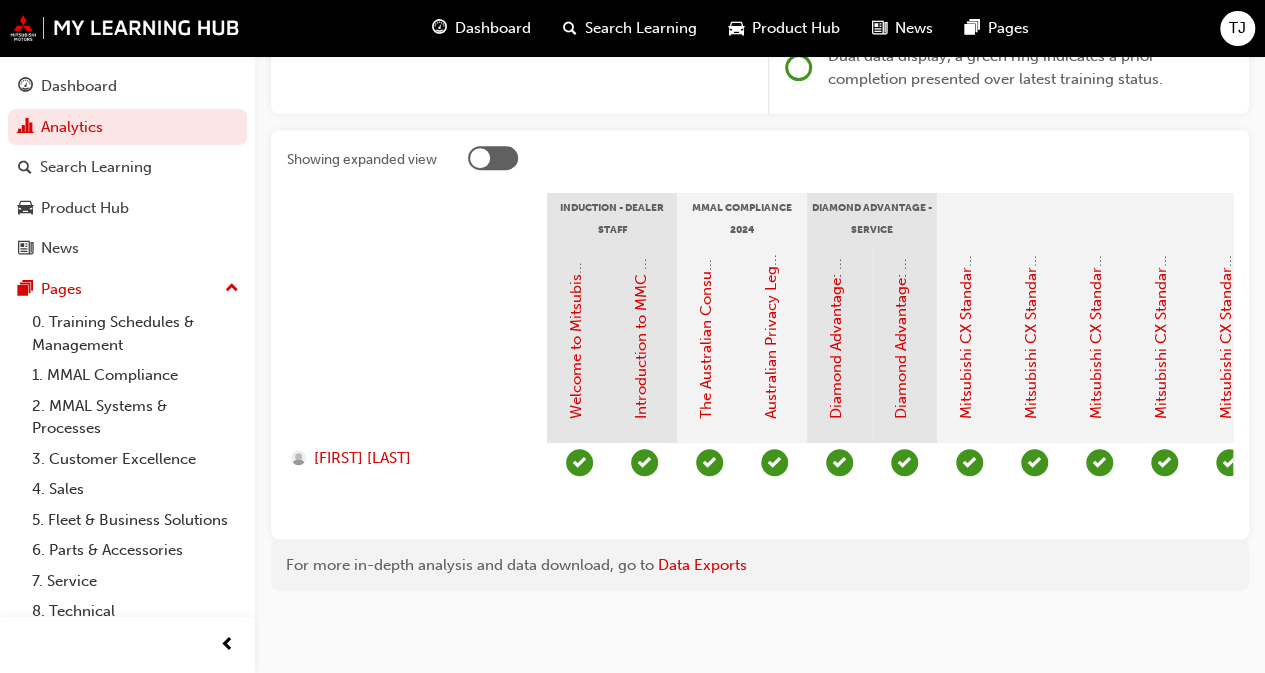 scroll, scrollTop: 366, scrollLeft: 0, axis: vertical 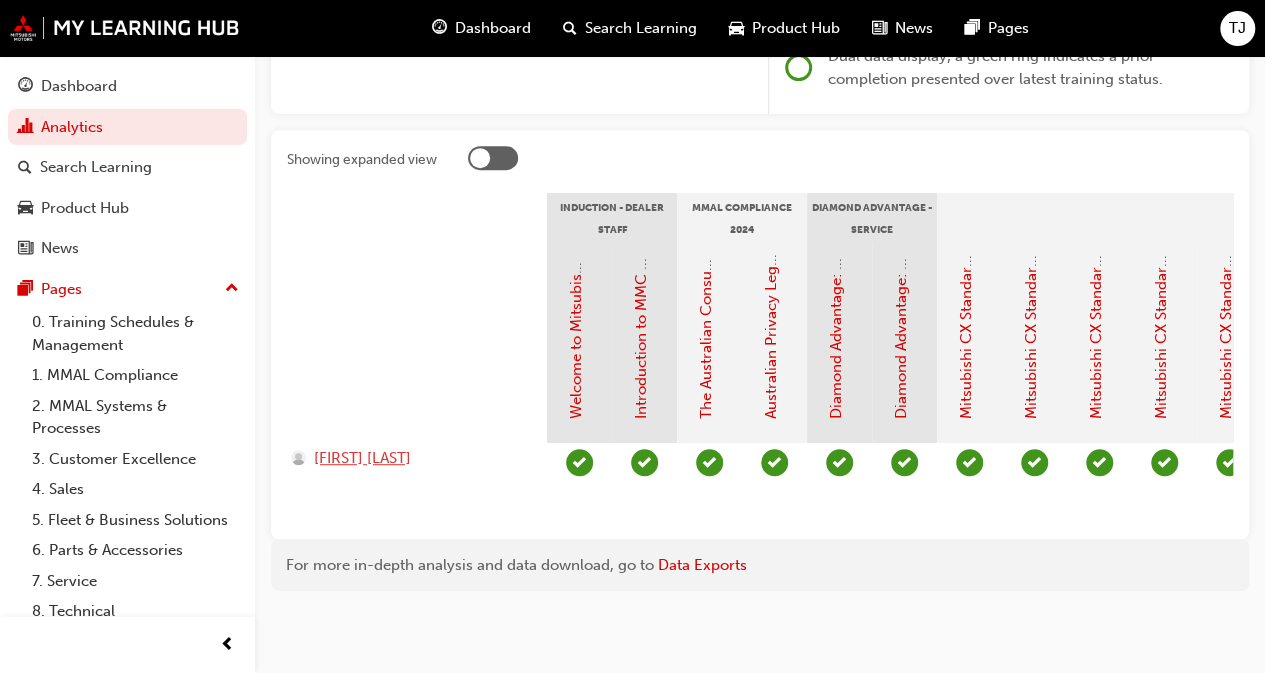 click on "GEORGE MARKOPOULOS" at bounding box center (362, 458) 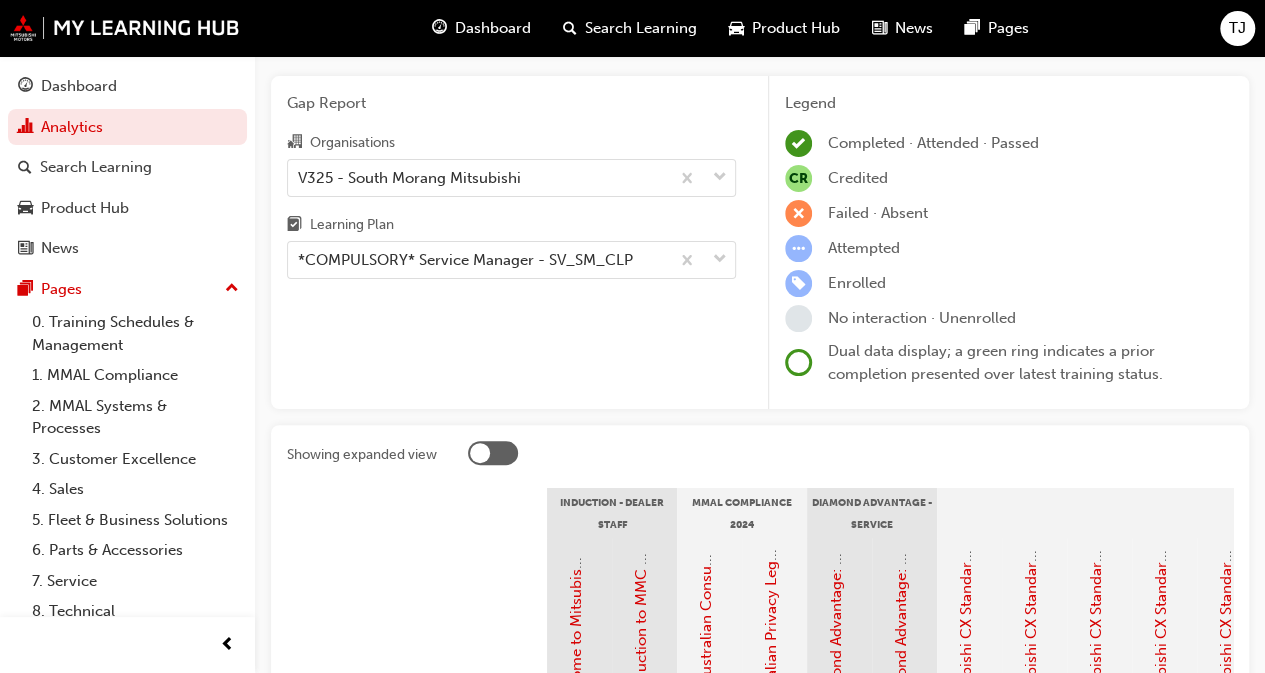 scroll, scrollTop: 0, scrollLeft: 0, axis: both 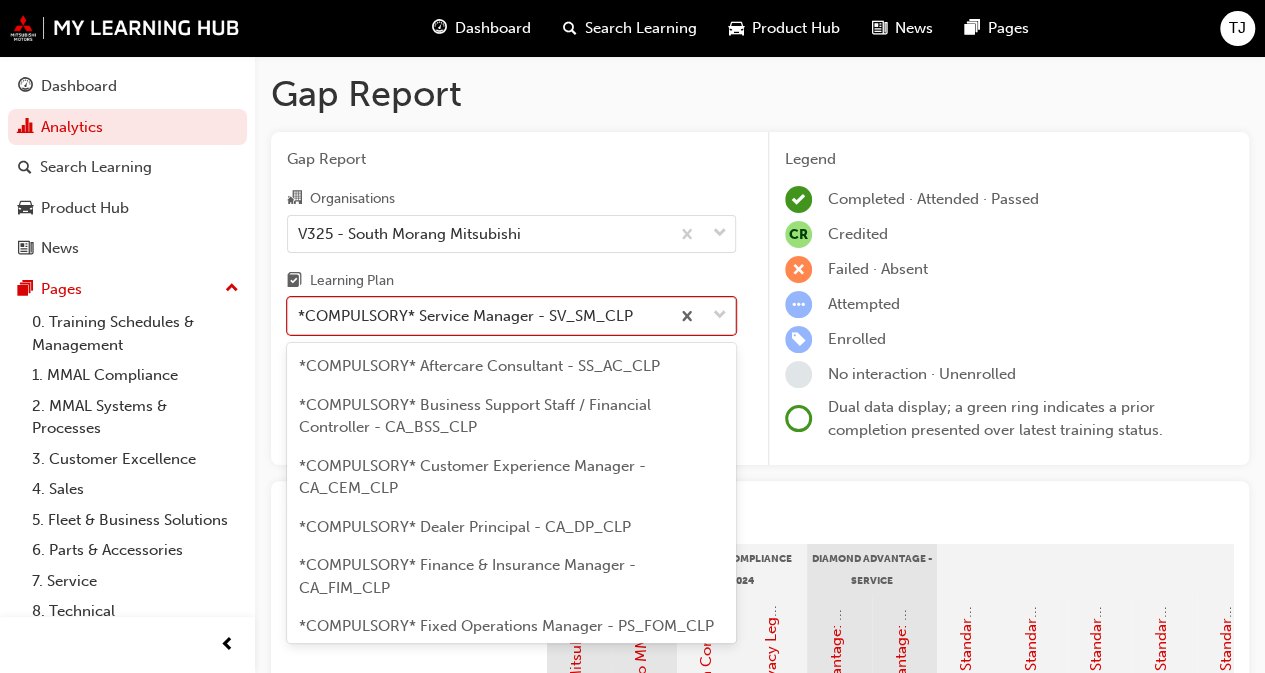 click on "*COMPULSORY* Service Manager - SV_SM_CLP" at bounding box center (465, 316) 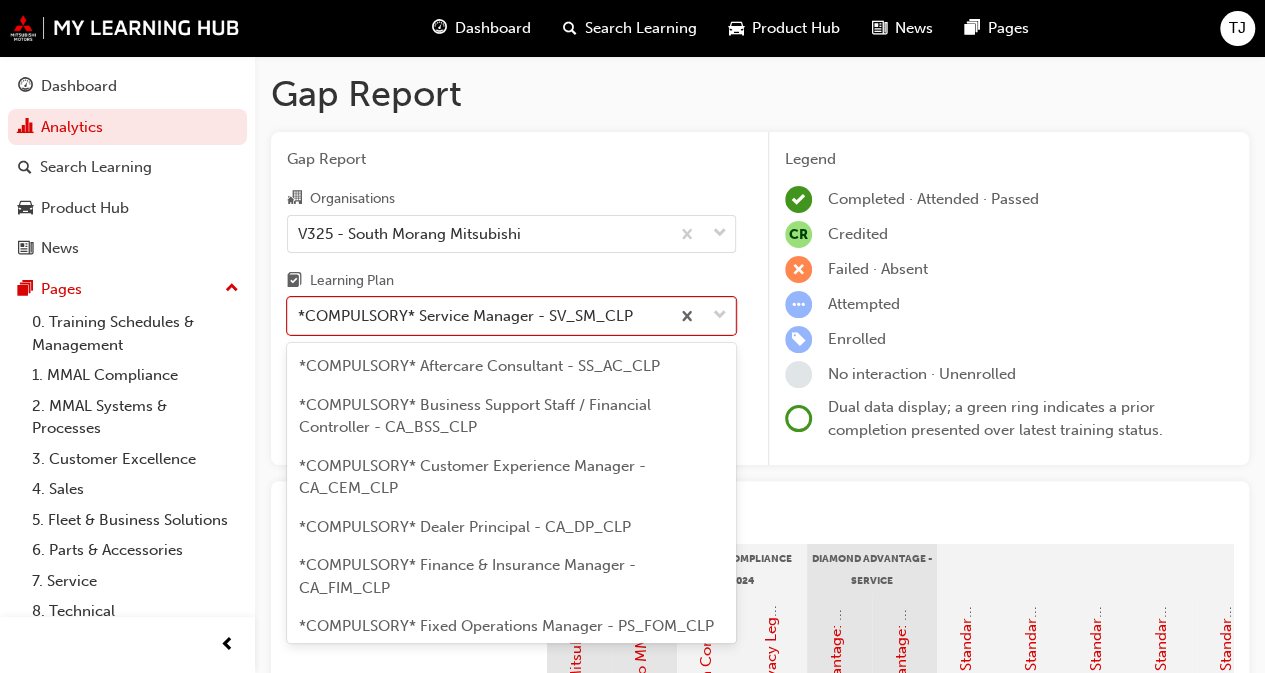 scroll, scrollTop: 713, scrollLeft: 0, axis: vertical 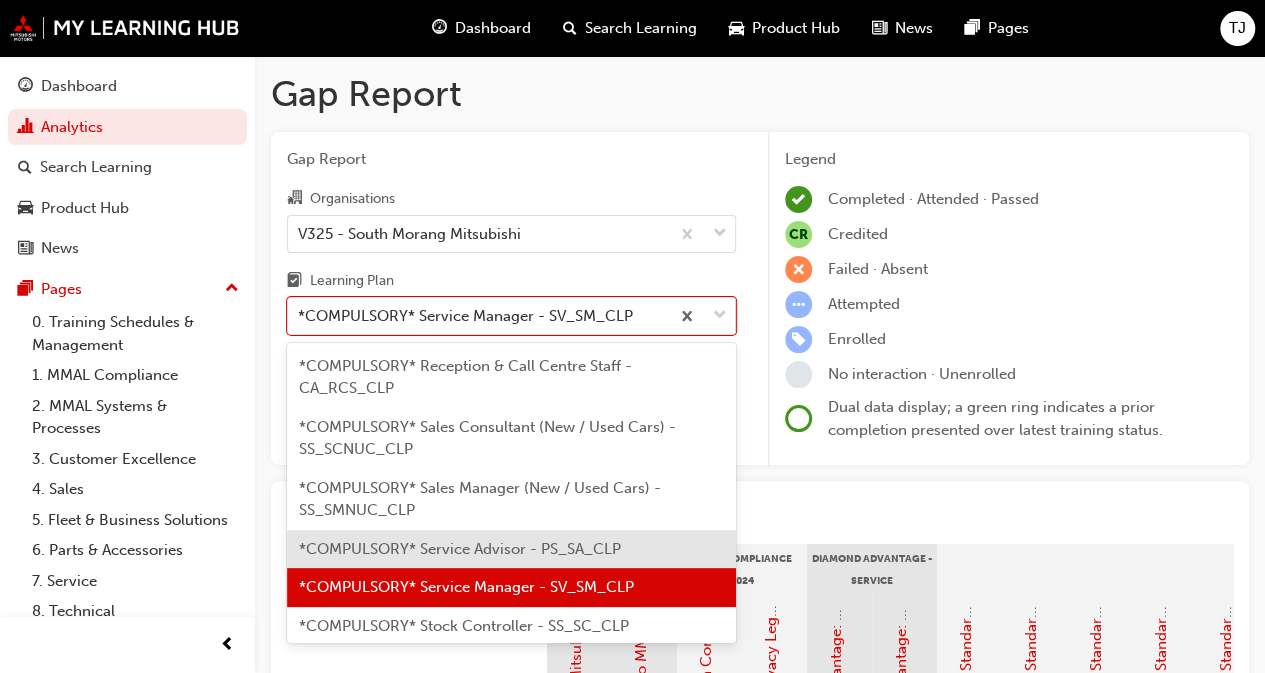 click on "*COMPULSORY* Service Advisor - PS_SA_CLP" at bounding box center (460, 549) 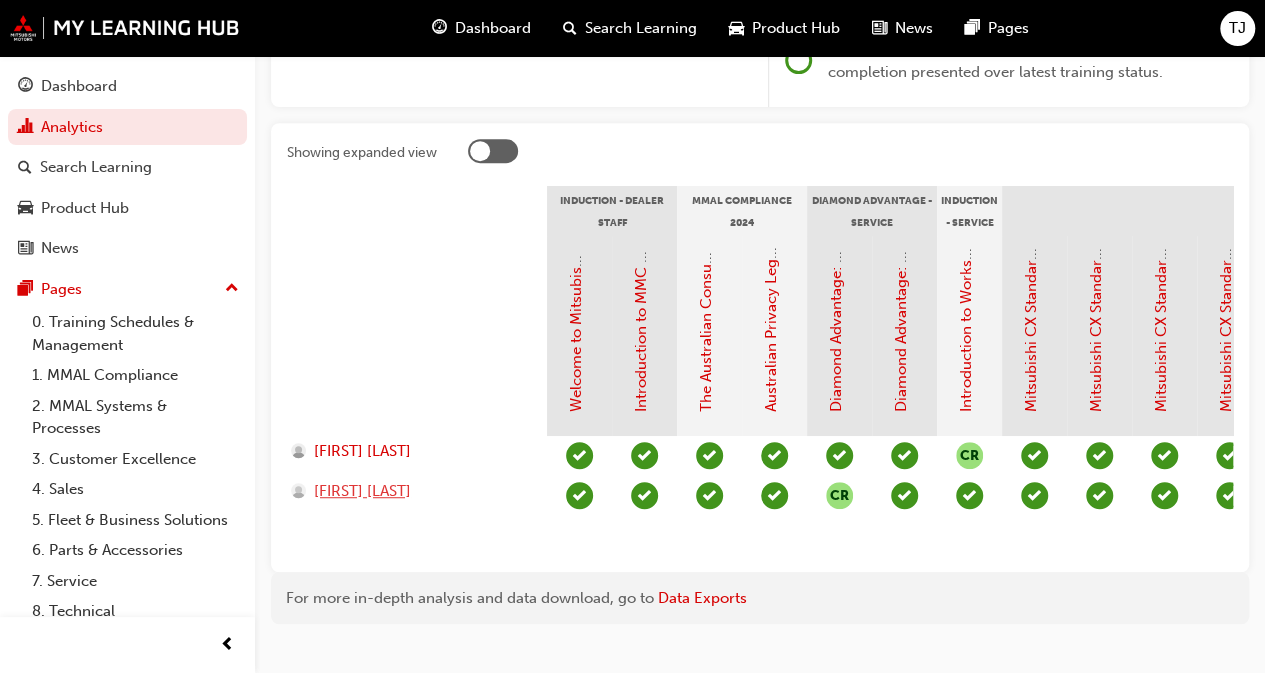 scroll, scrollTop: 406, scrollLeft: 0, axis: vertical 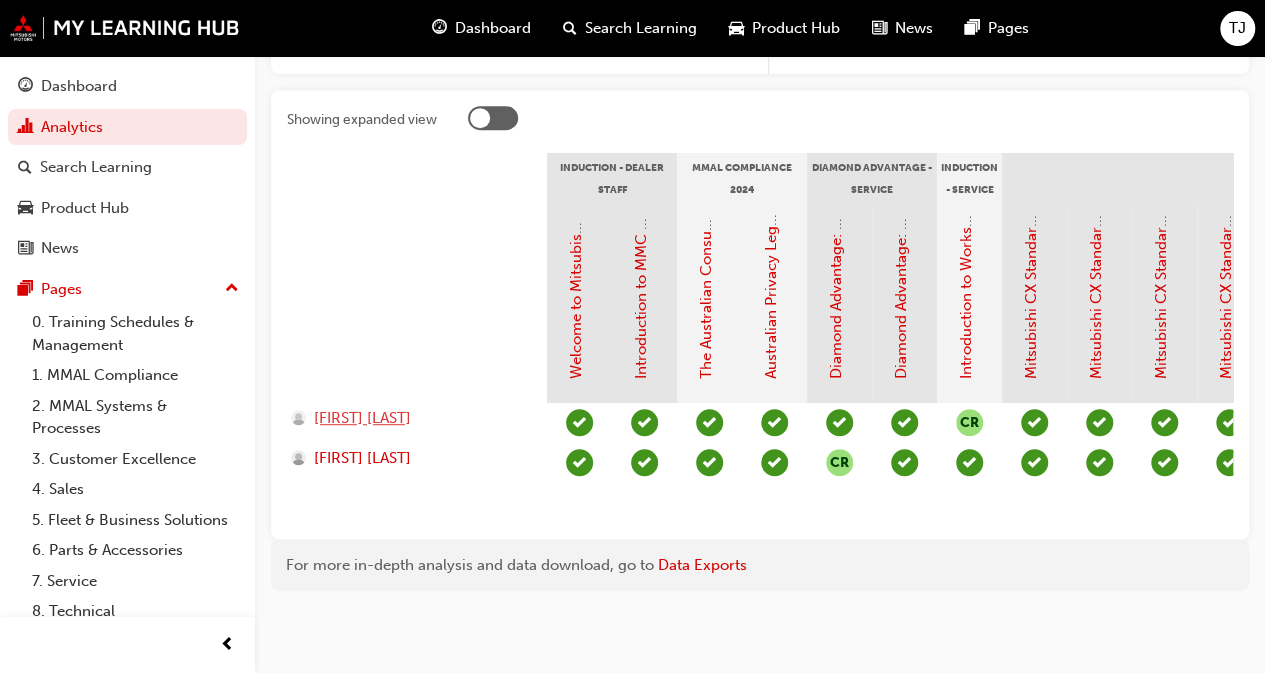 click on "CHRIS BOSEVSKI" at bounding box center (362, 418) 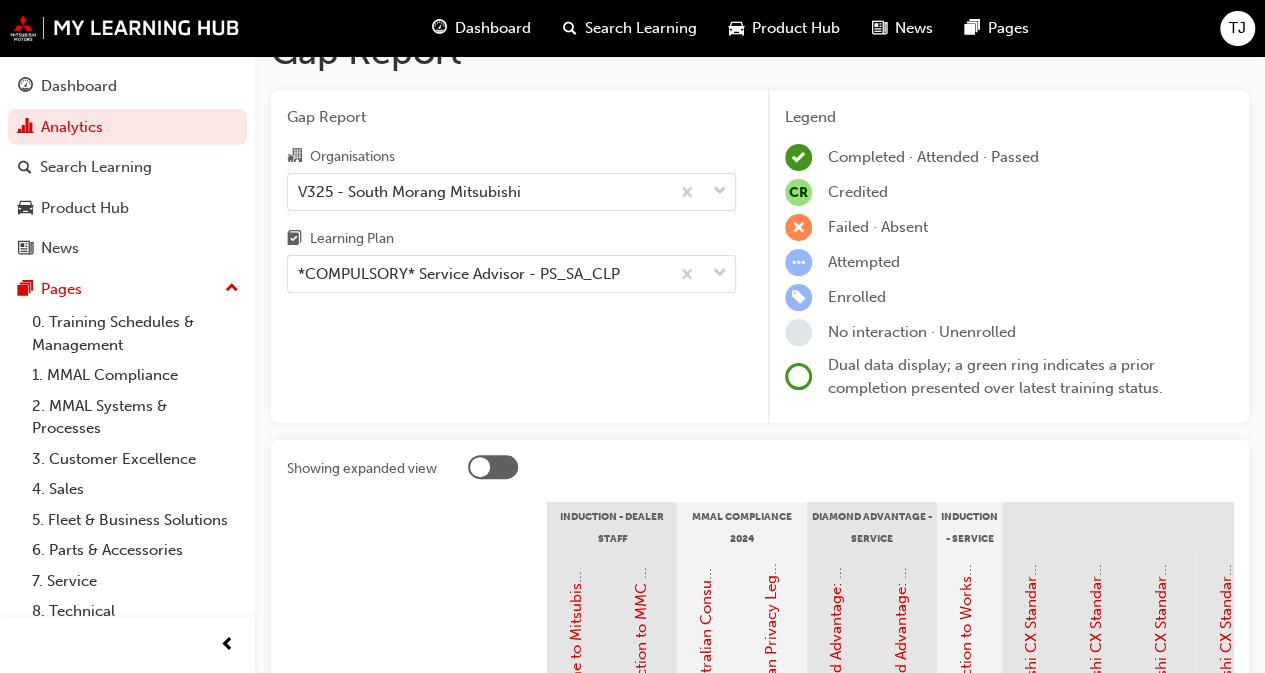 scroll, scrollTop: 0, scrollLeft: 0, axis: both 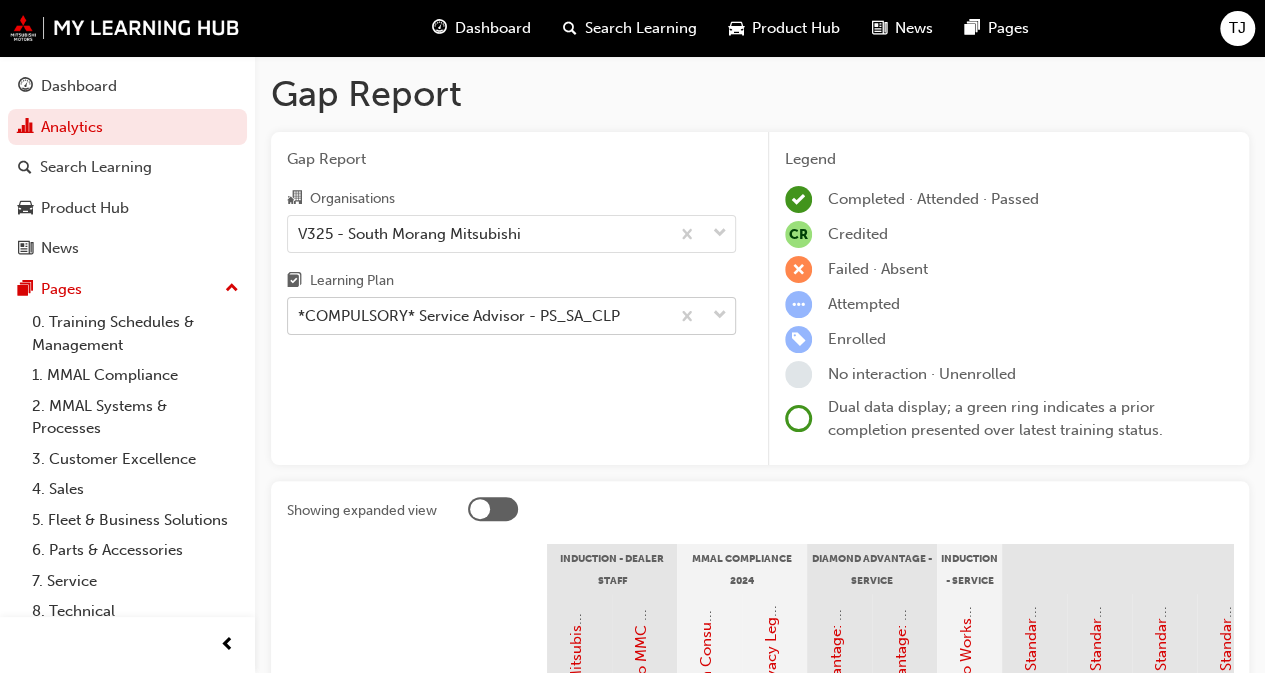 click on "*COMPULSORY* Service Advisor - PS_SA_CLP" at bounding box center [459, 316] 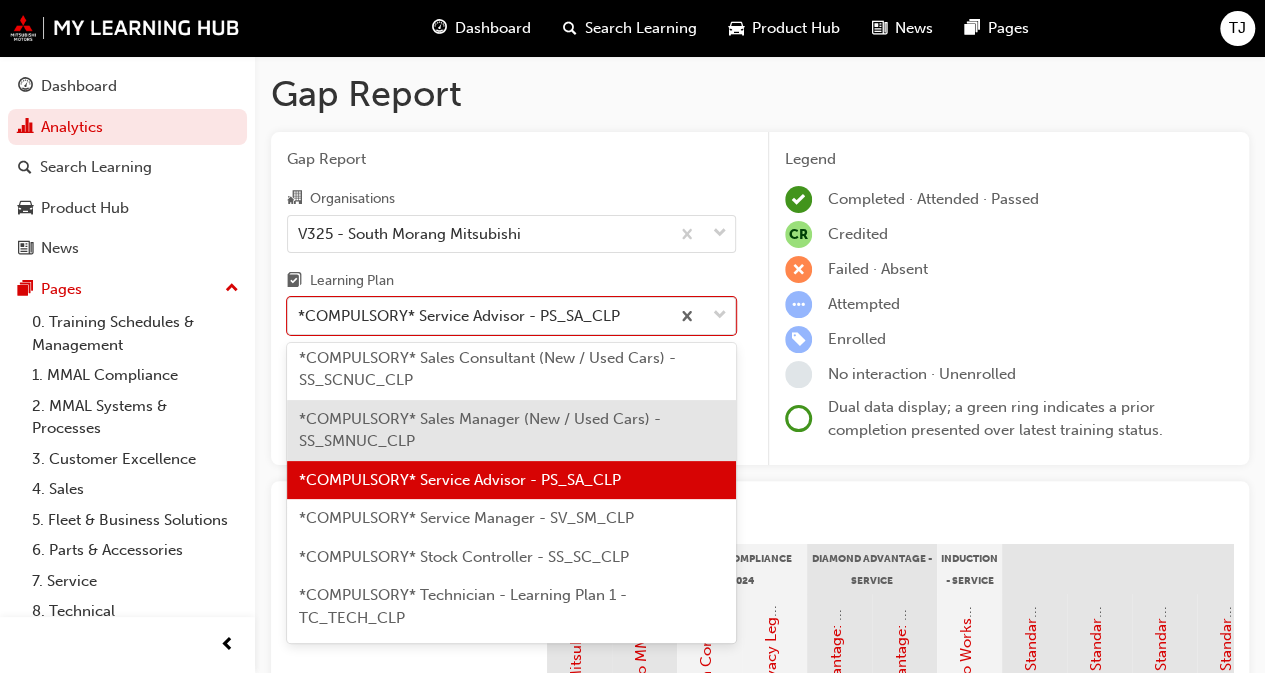 scroll, scrollTop: 874, scrollLeft: 0, axis: vertical 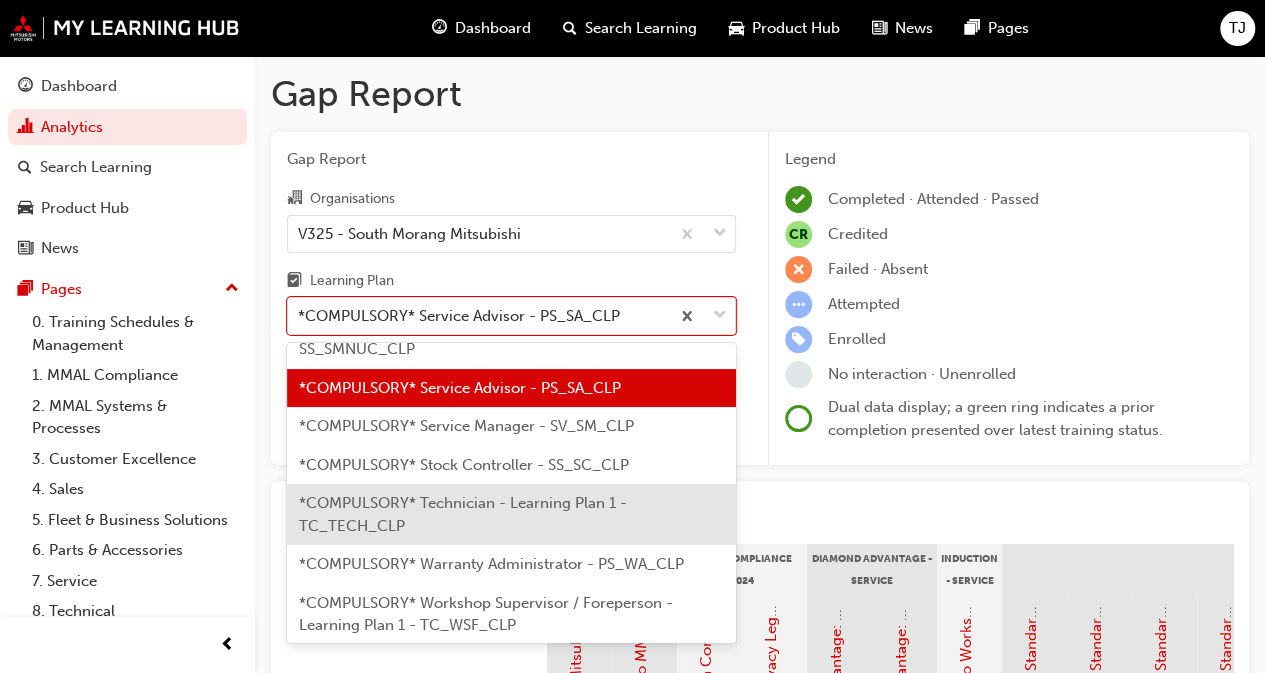 click on "*COMPULSORY* Technician - Learning Plan 1 - TC_TECH_CLP" at bounding box center [463, 514] 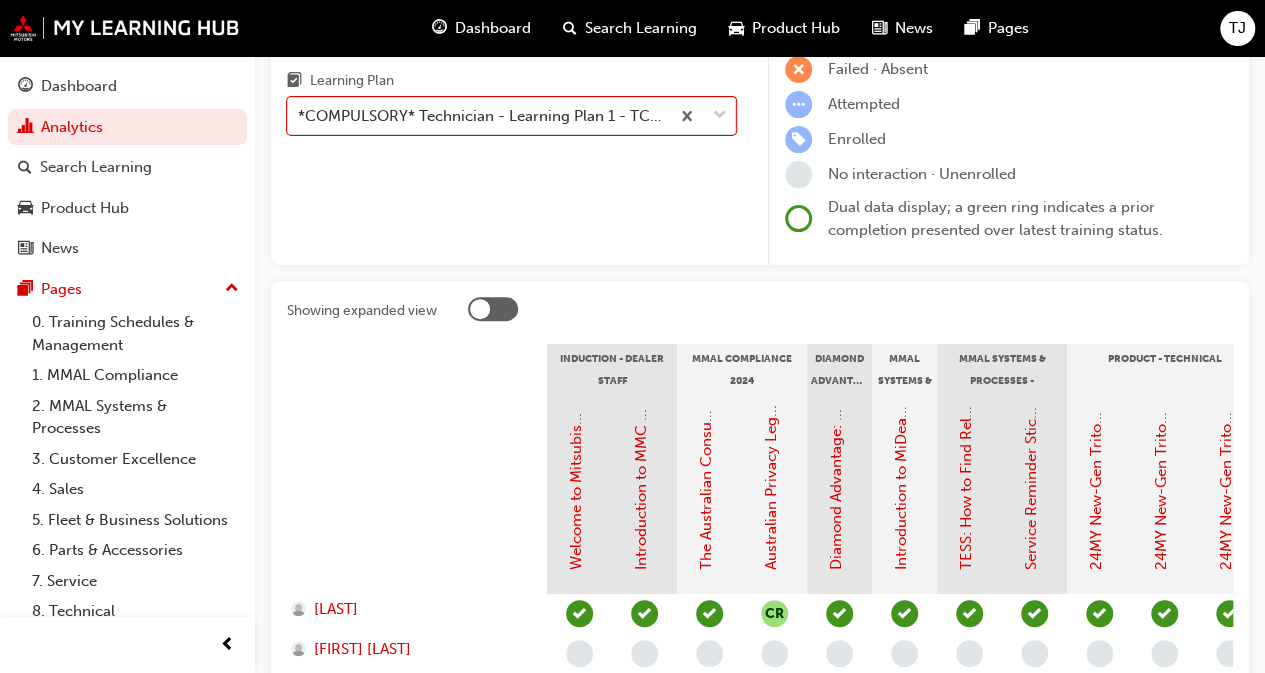 scroll, scrollTop: 526, scrollLeft: 0, axis: vertical 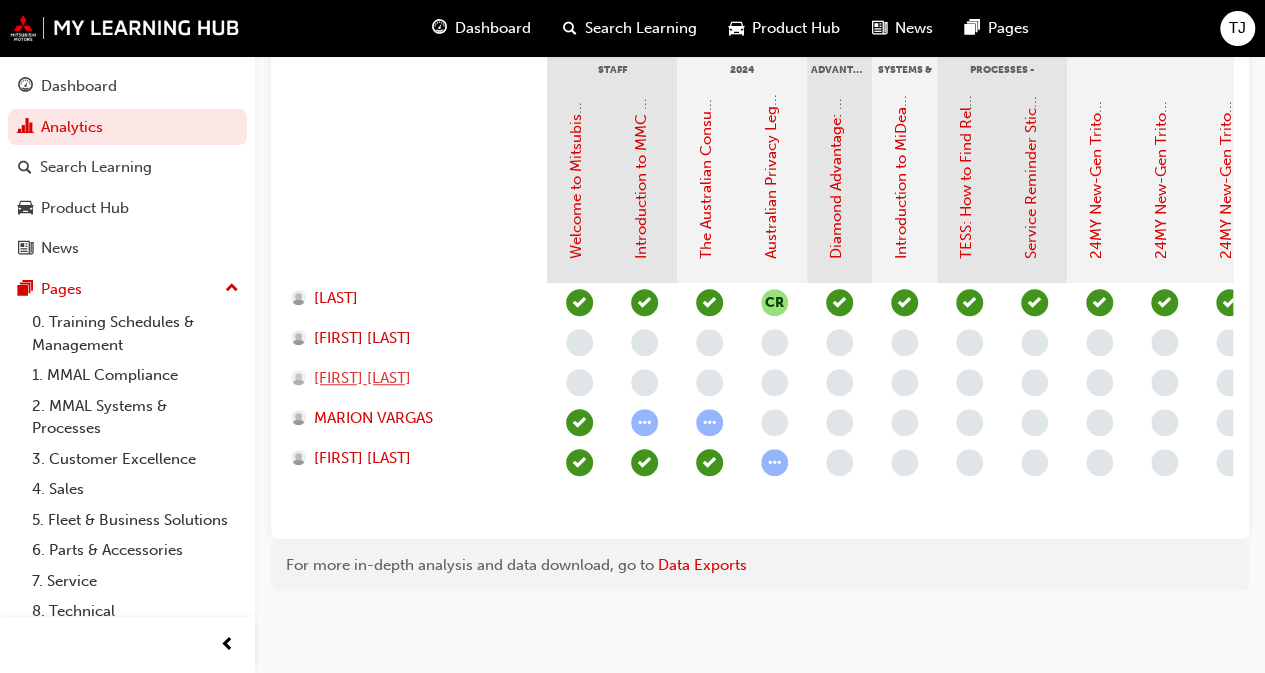 click on "JOSHUA NATIVO" at bounding box center [362, 378] 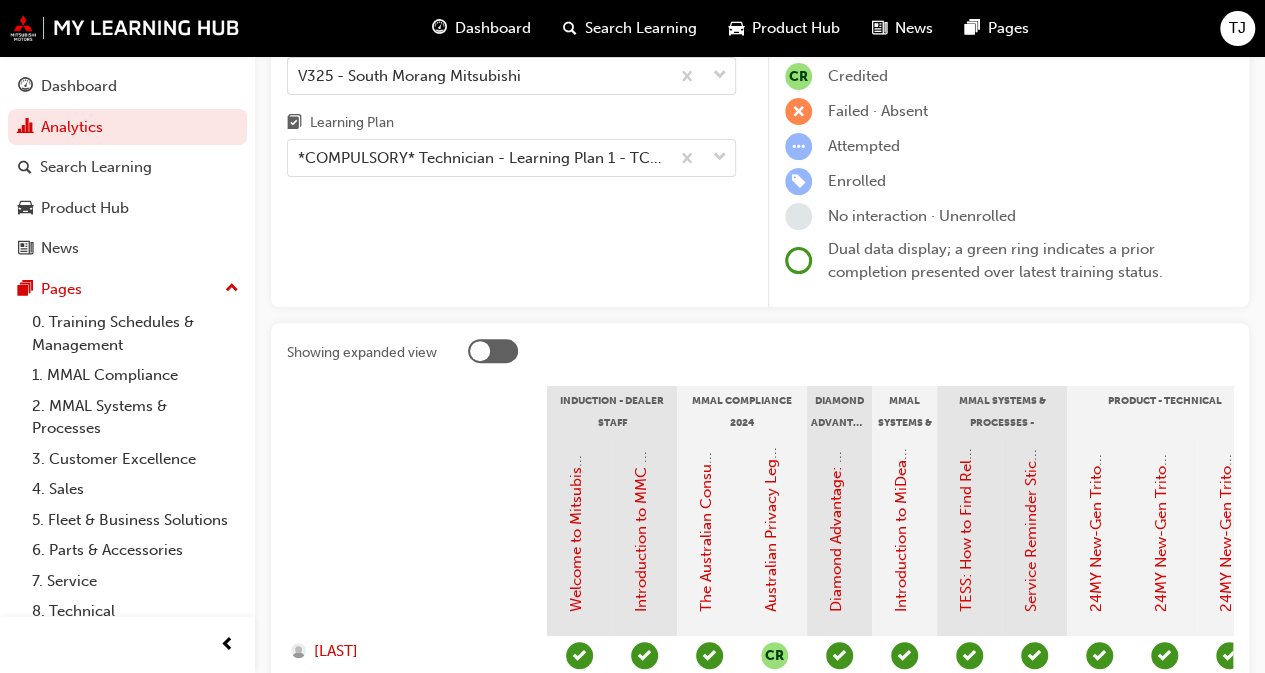 scroll, scrollTop: 0, scrollLeft: 0, axis: both 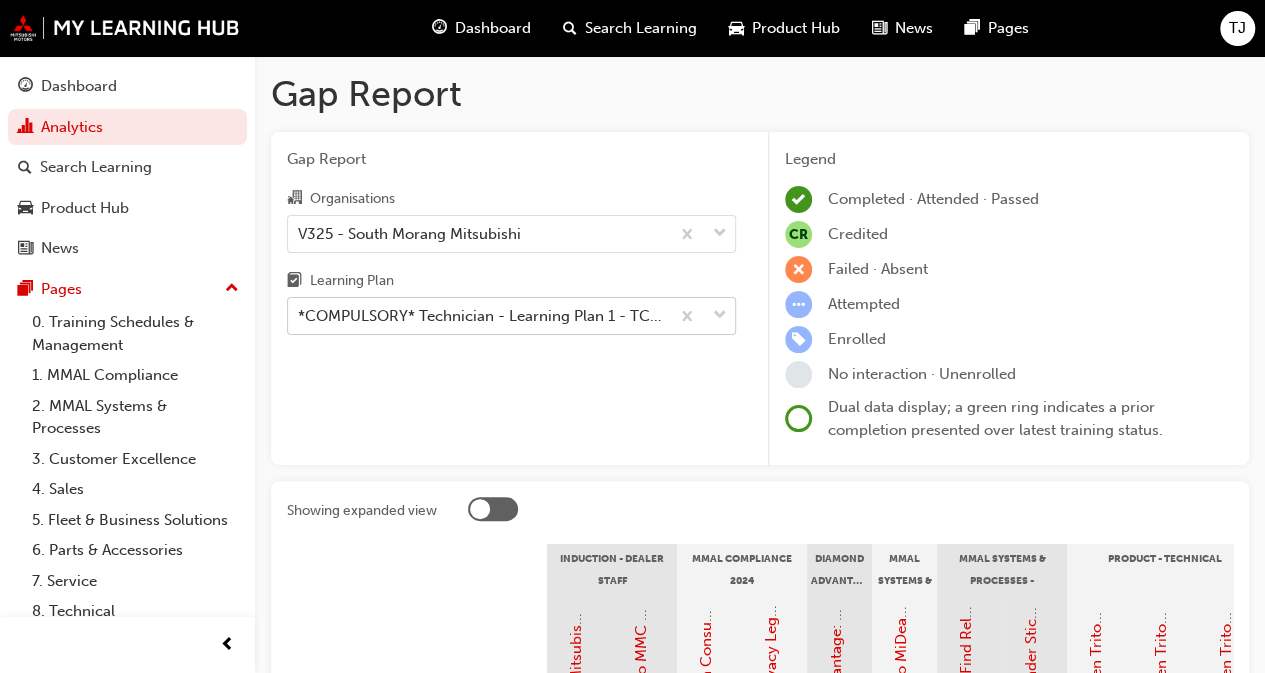 click on "*COMPULSORY* Technician - Learning Plan 1 - TC_TECH_CLP" at bounding box center (478, 316) 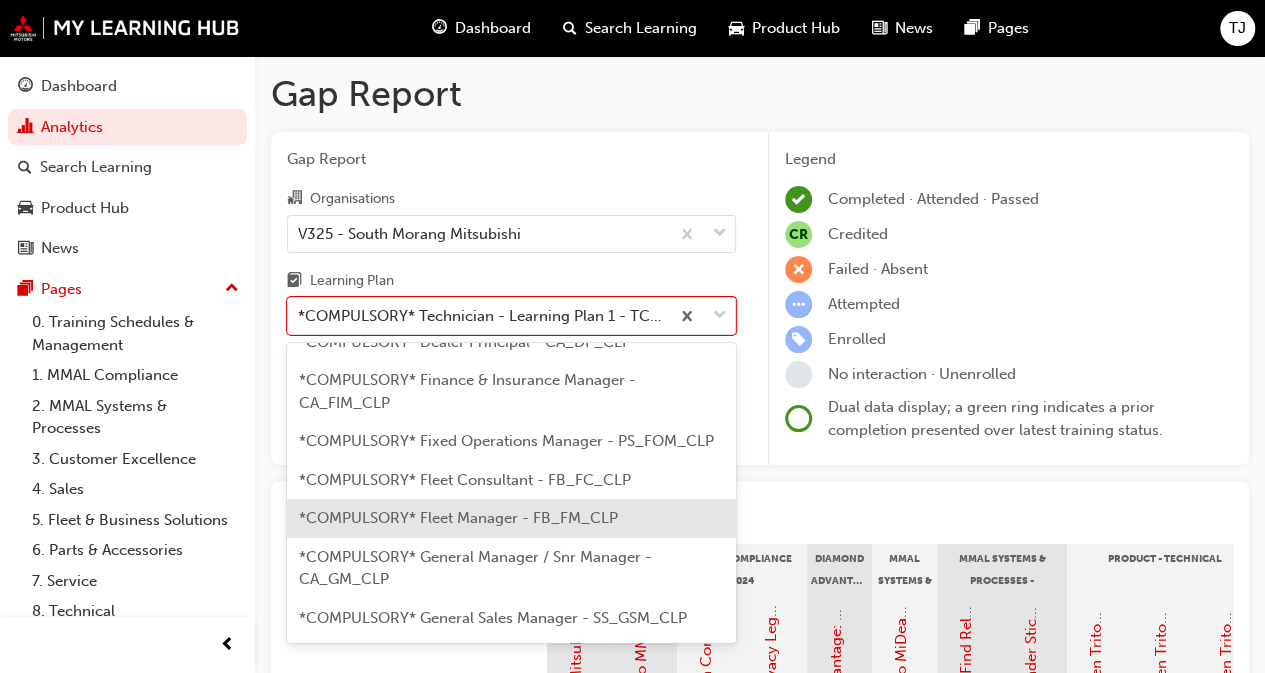 scroll, scrollTop: 119, scrollLeft: 0, axis: vertical 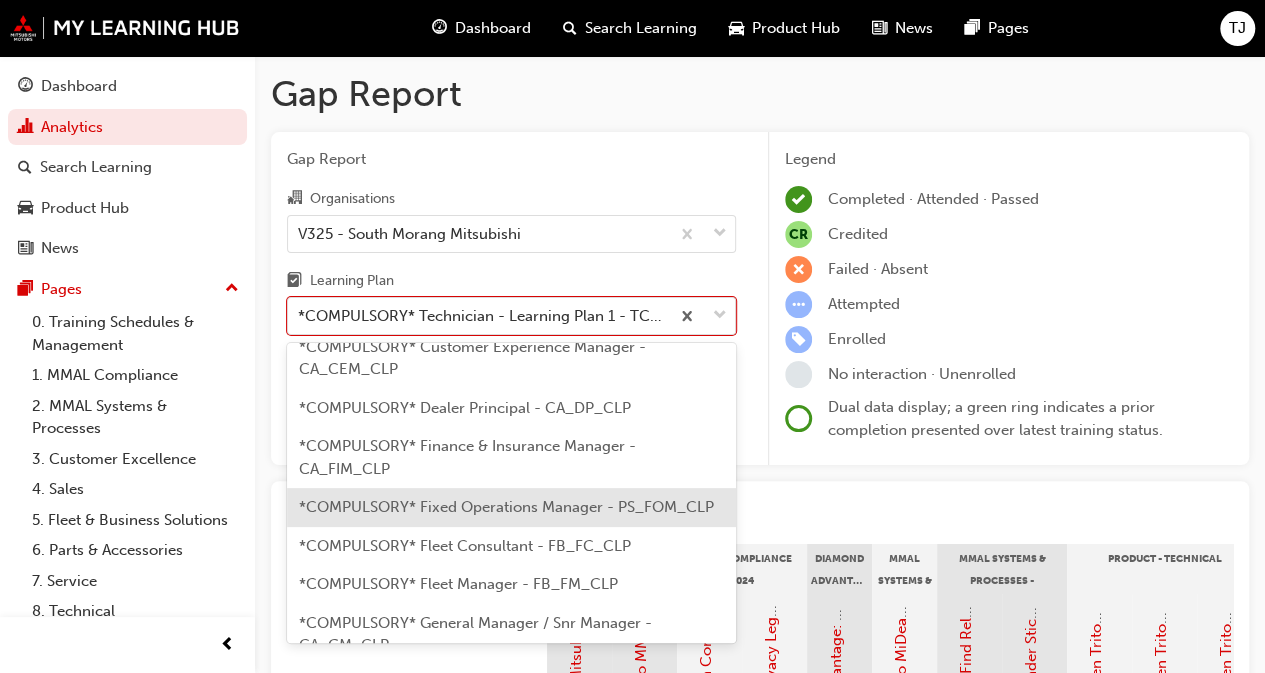 click on "*COMPULSORY* Fixed Operations Manager - PS_FOM_CLP" at bounding box center (506, 507) 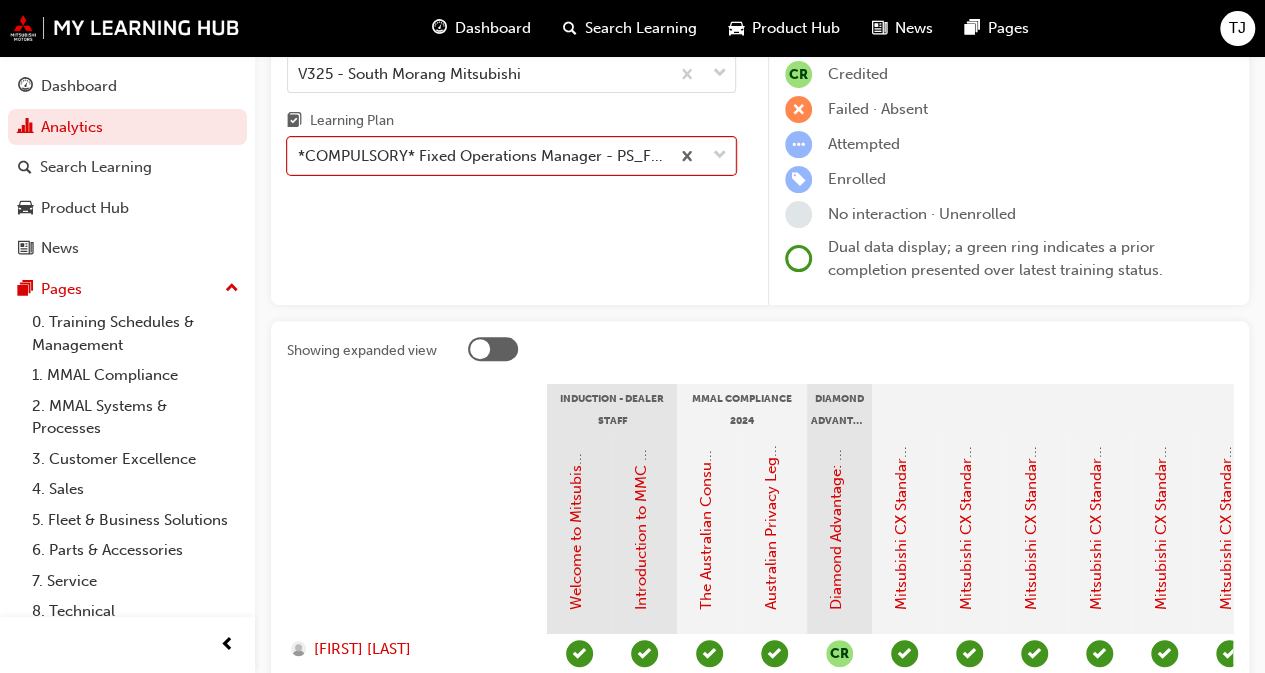 scroll, scrollTop: 300, scrollLeft: 0, axis: vertical 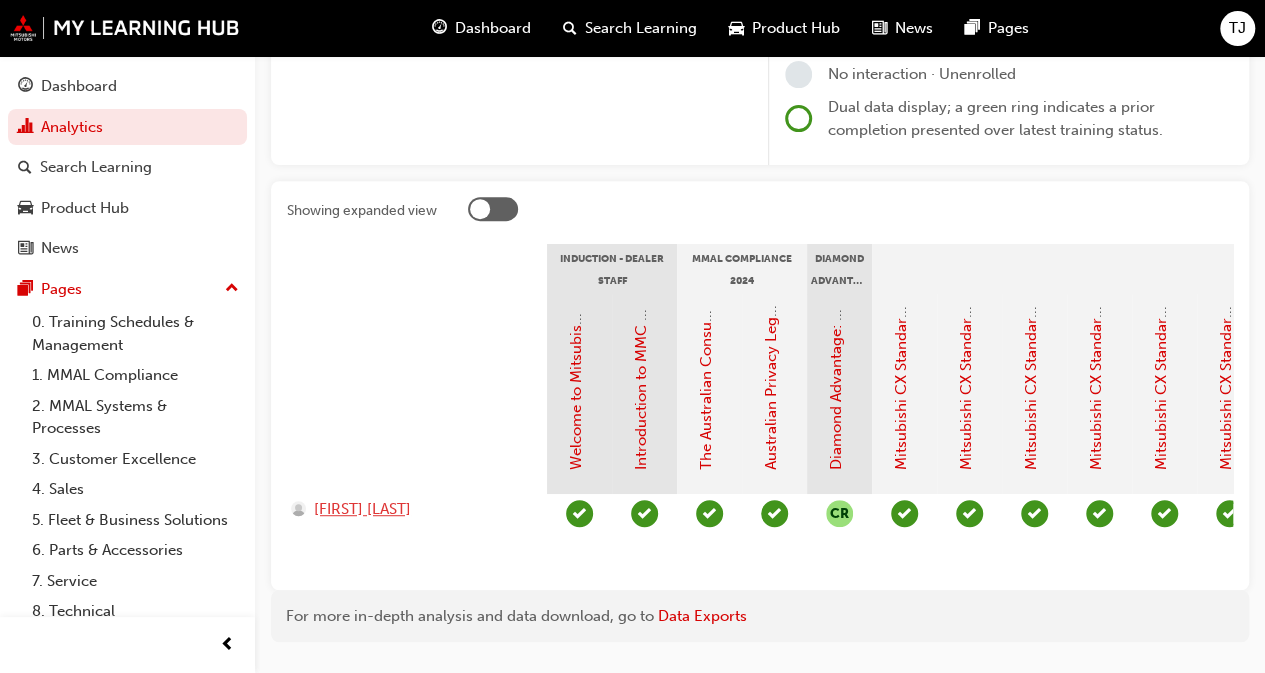 click on "JARRETT INNESS" at bounding box center [362, 509] 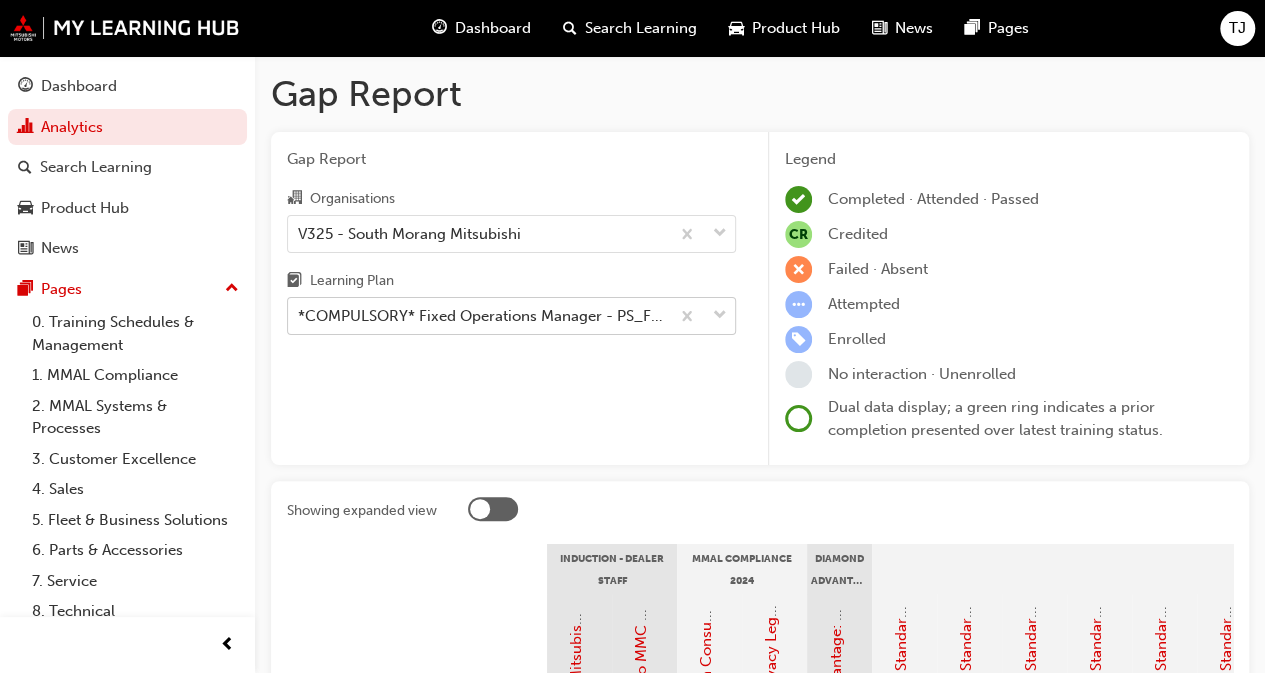 click on "*COMPULSORY* Fixed Operations Manager - PS_FOM_CLP" at bounding box center (484, 316) 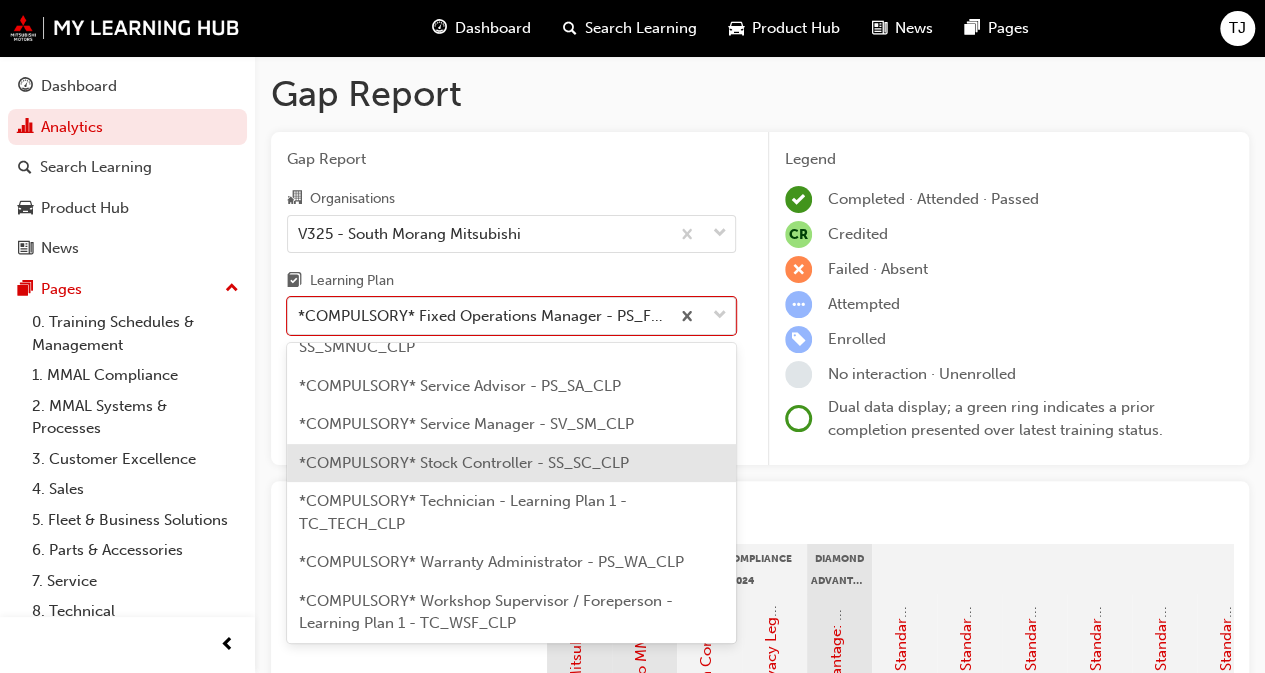 scroll, scrollTop: 845, scrollLeft: 0, axis: vertical 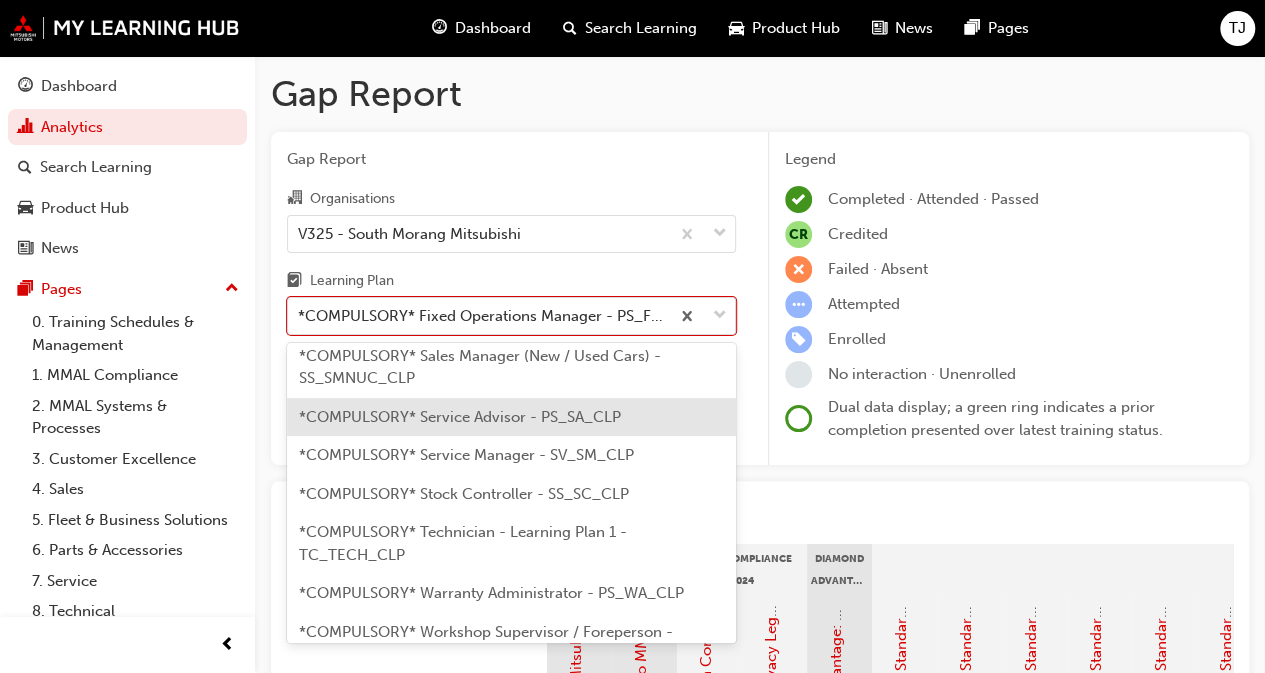 click on "*COMPULSORY* Service Advisor - PS_SA_CLP" at bounding box center (460, 417) 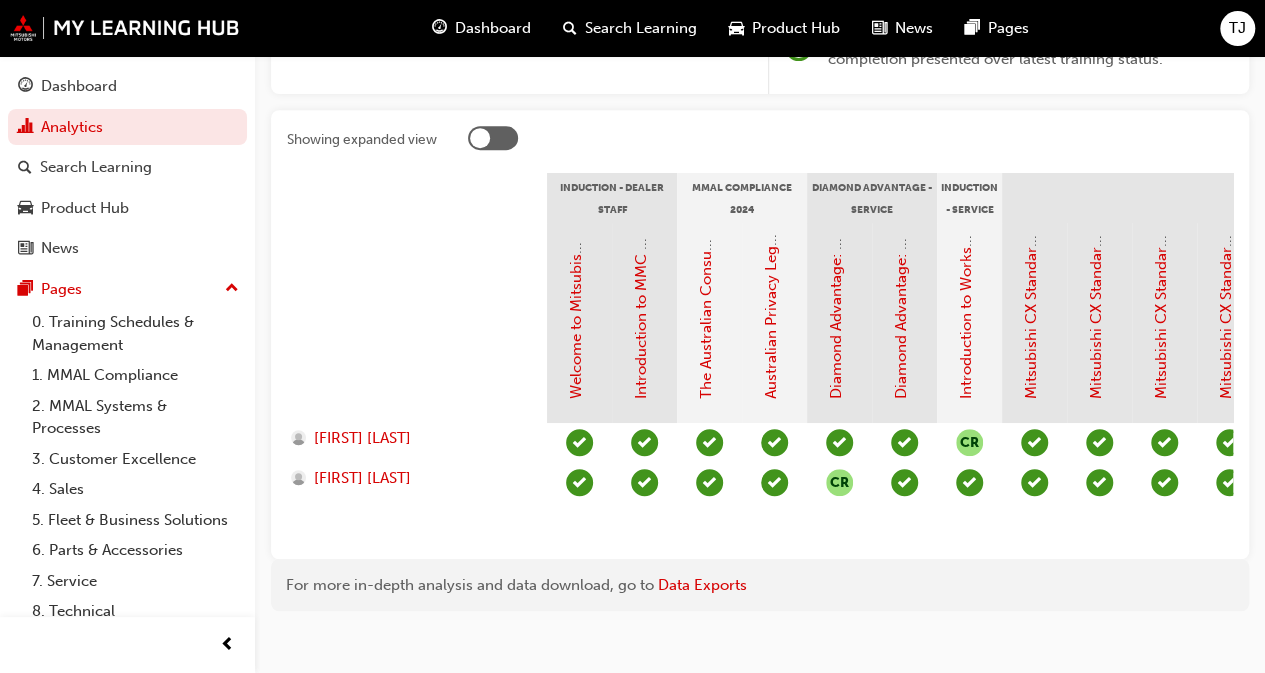 scroll, scrollTop: 406, scrollLeft: 0, axis: vertical 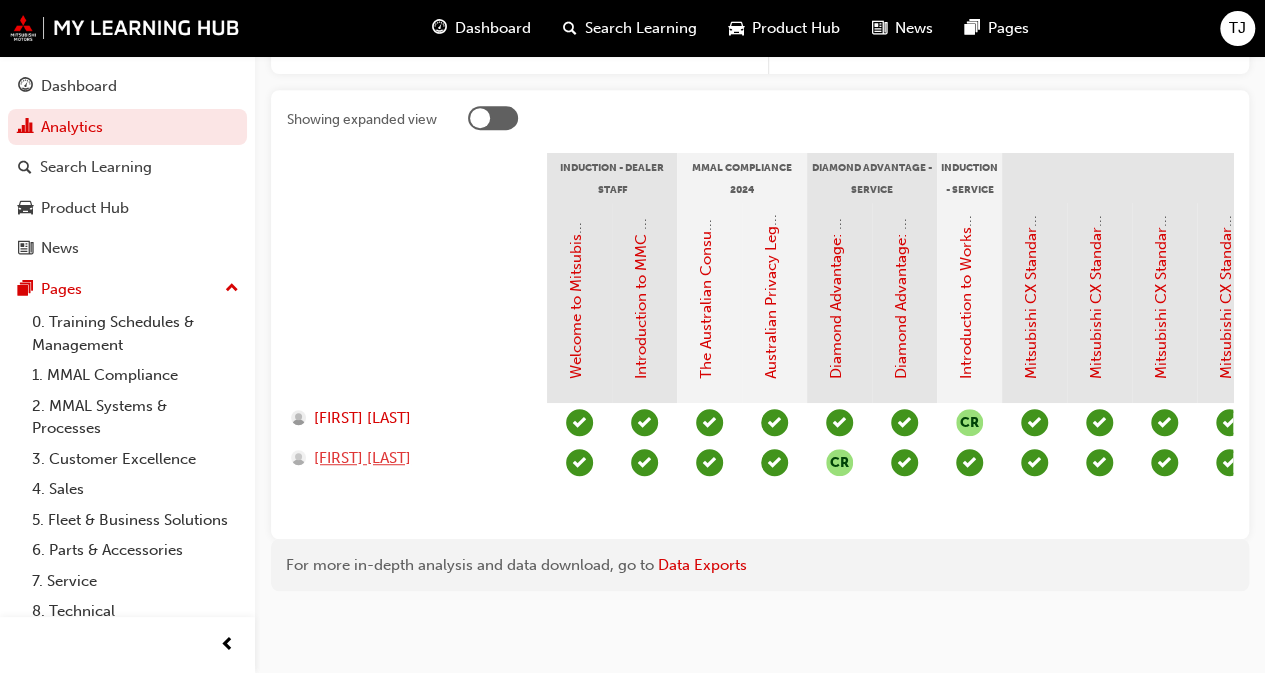click on "CHRISTOPHER LOPES" at bounding box center [362, 458] 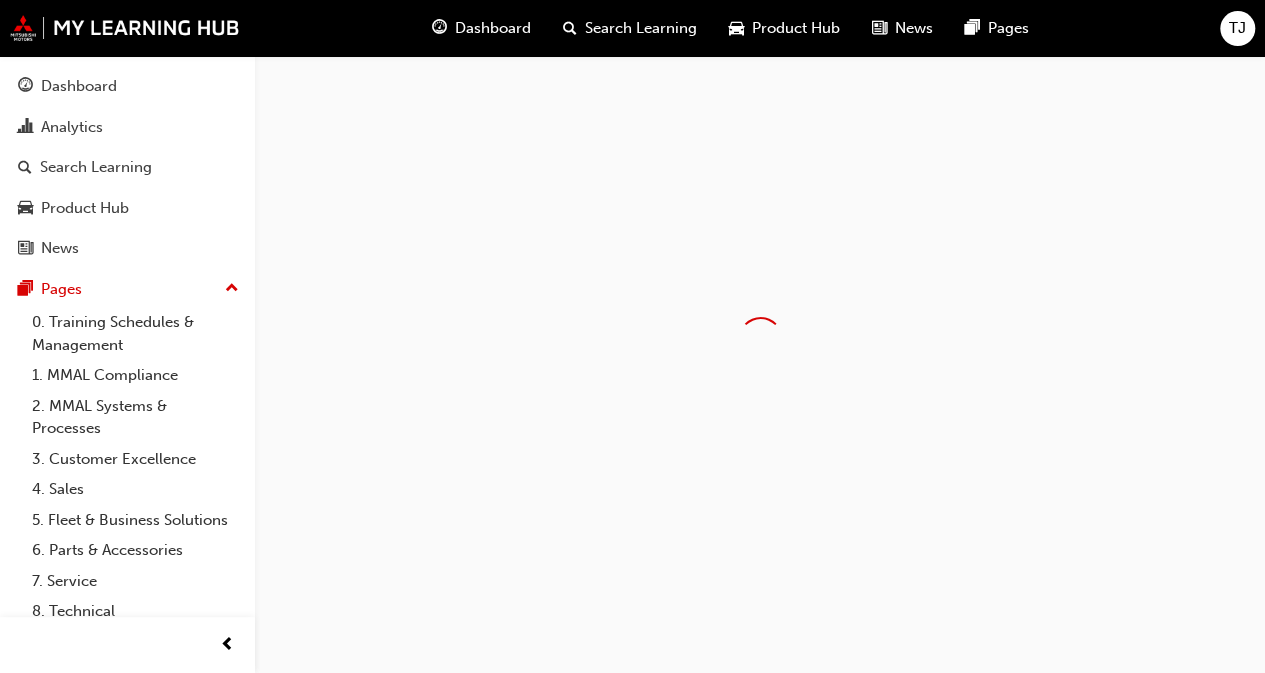 scroll, scrollTop: 0, scrollLeft: 0, axis: both 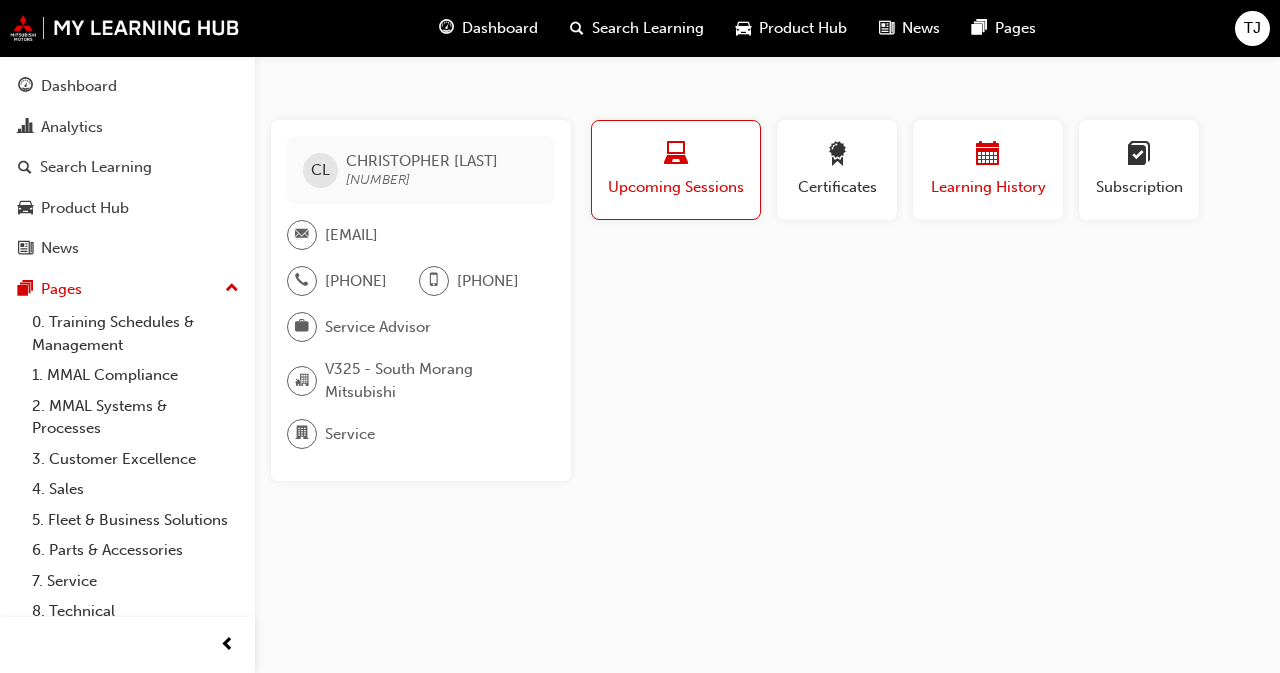 click on "Learning History" at bounding box center (988, 187) 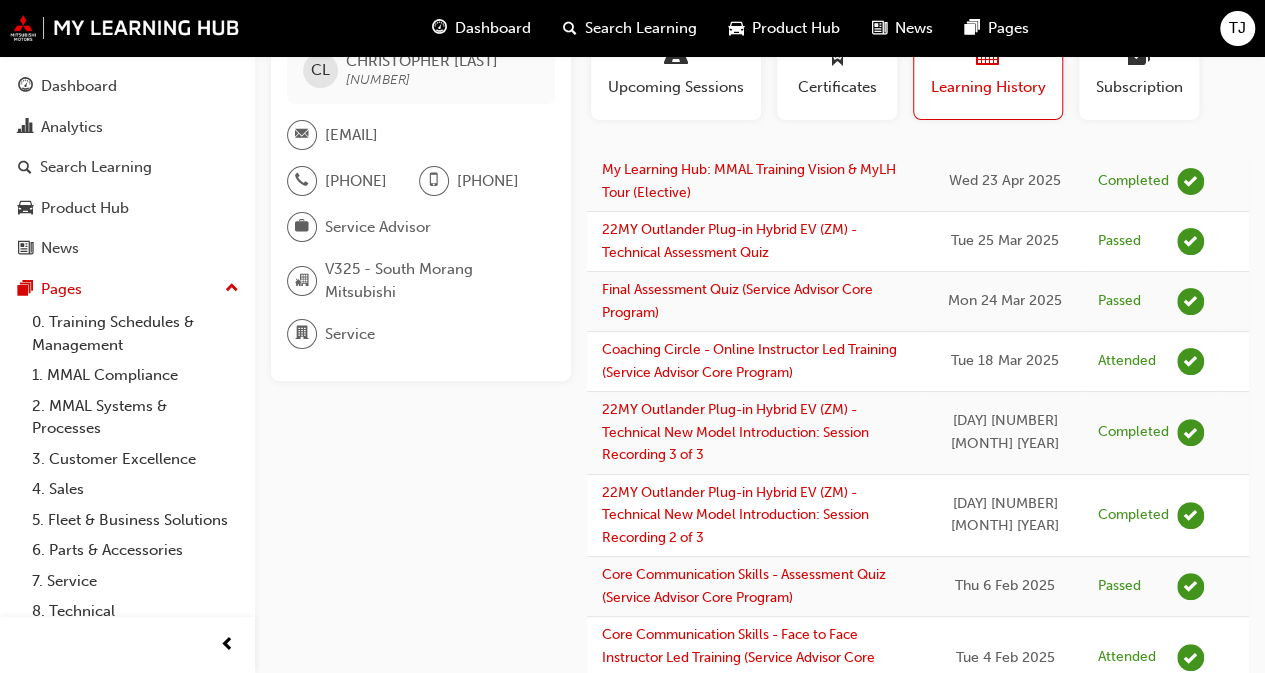 scroll, scrollTop: 0, scrollLeft: 0, axis: both 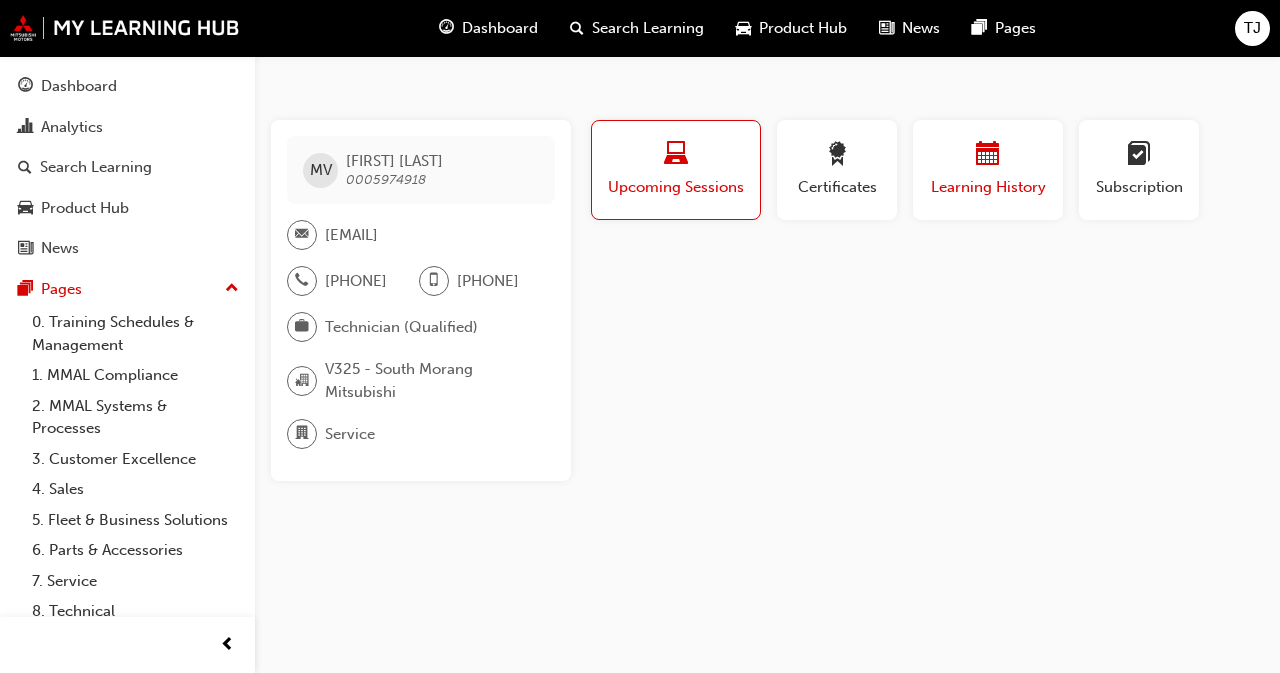 click on "Learning History" at bounding box center (988, 170) 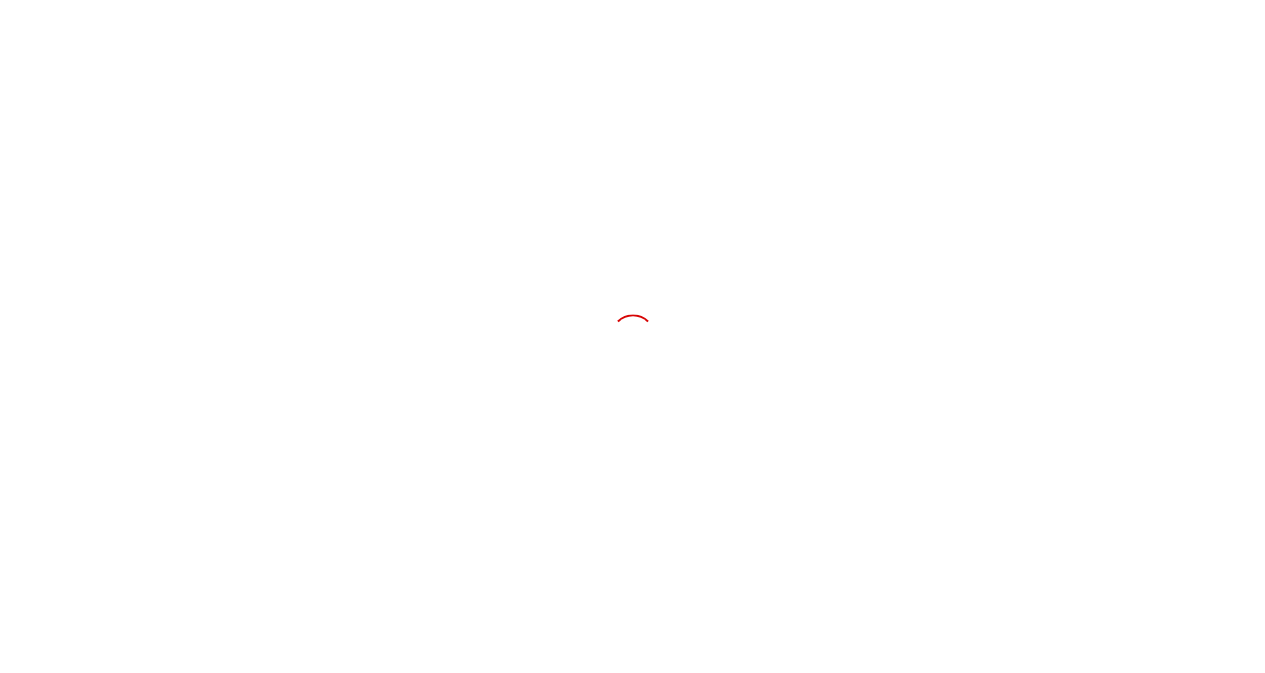 scroll, scrollTop: 0, scrollLeft: 0, axis: both 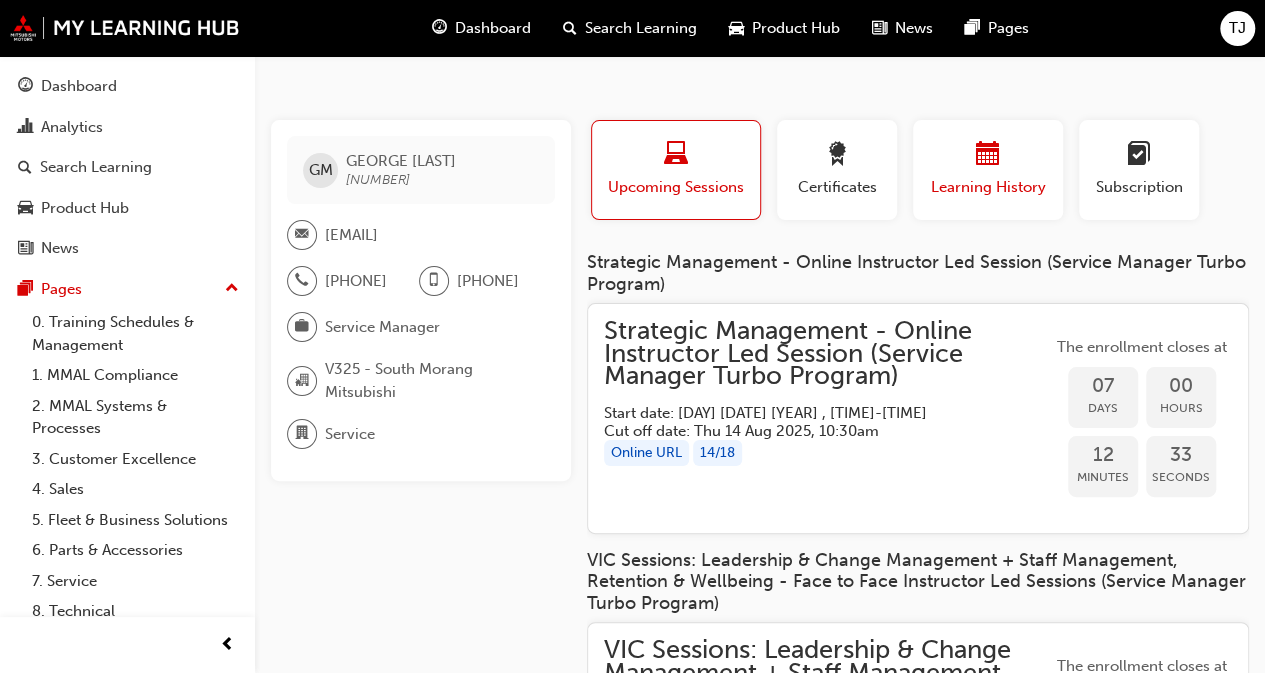 click at bounding box center (988, 157) 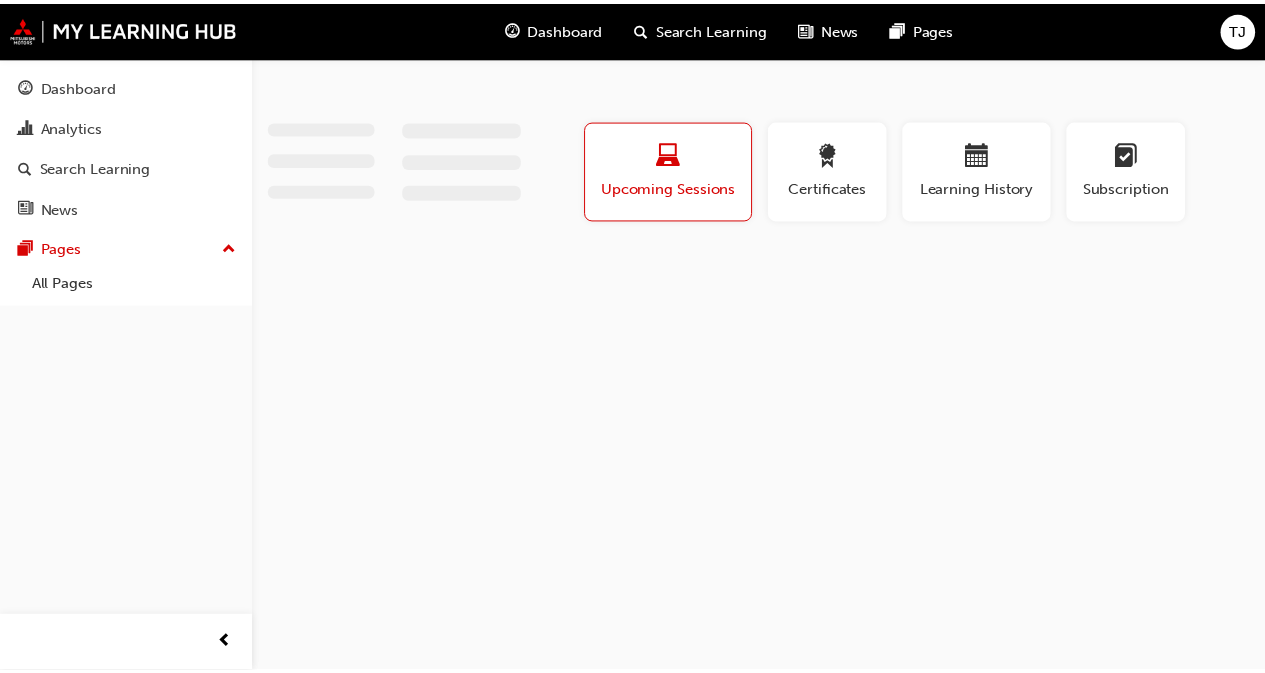 scroll, scrollTop: 0, scrollLeft: 0, axis: both 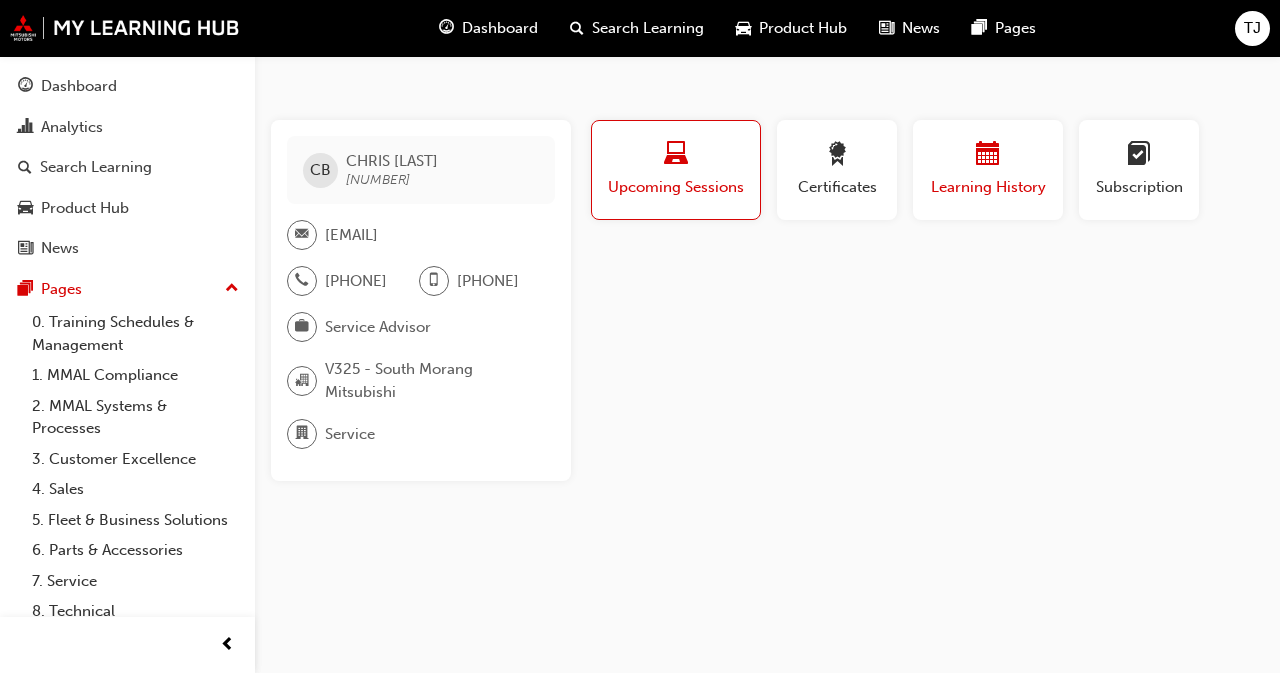click on "Learning History" at bounding box center [988, 170] 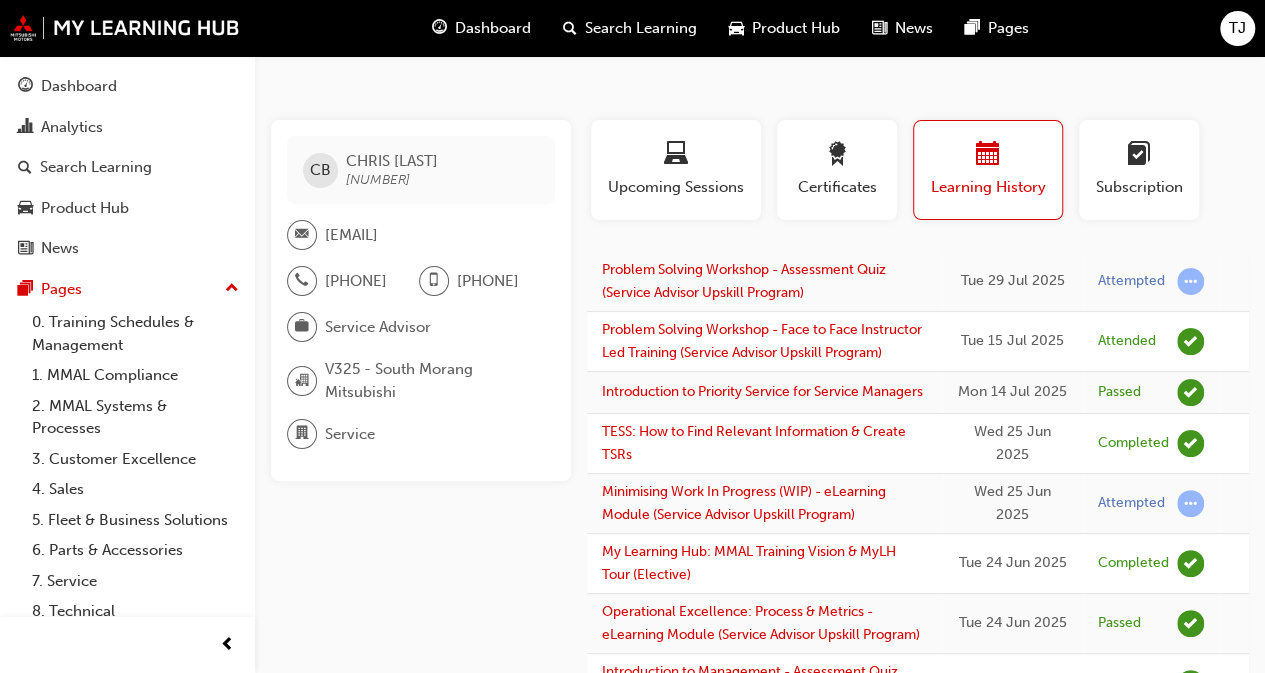 type 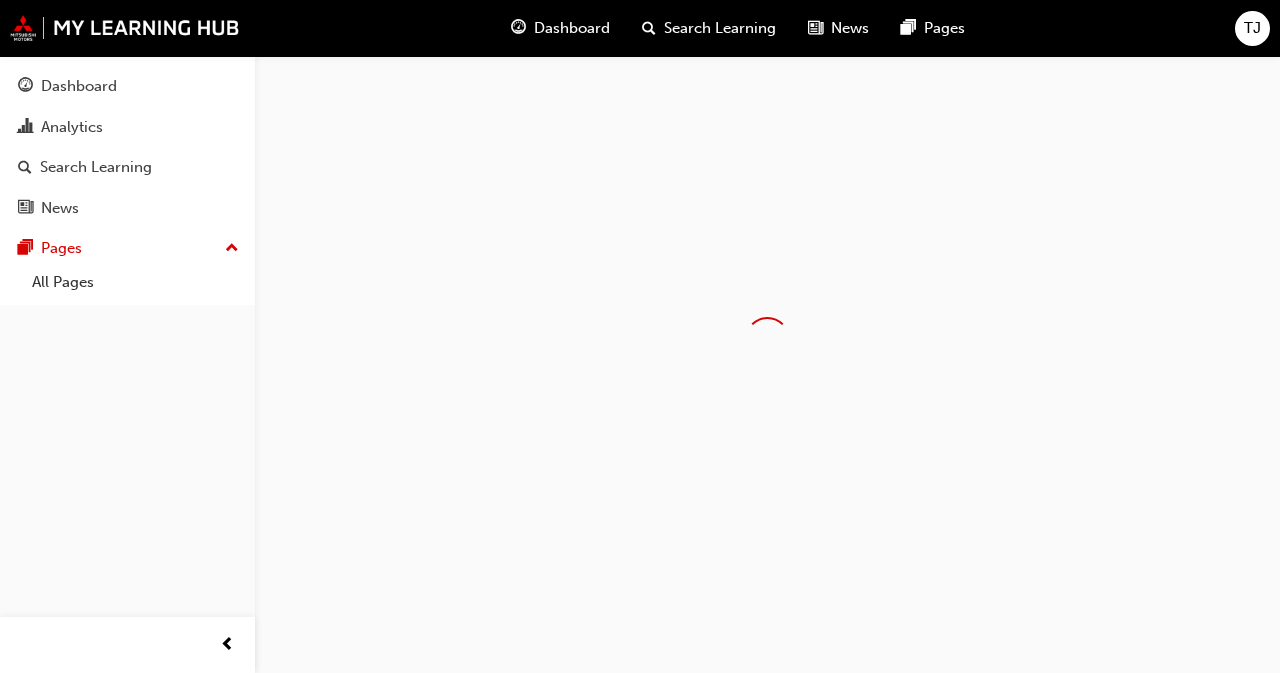 scroll, scrollTop: 0, scrollLeft: 0, axis: both 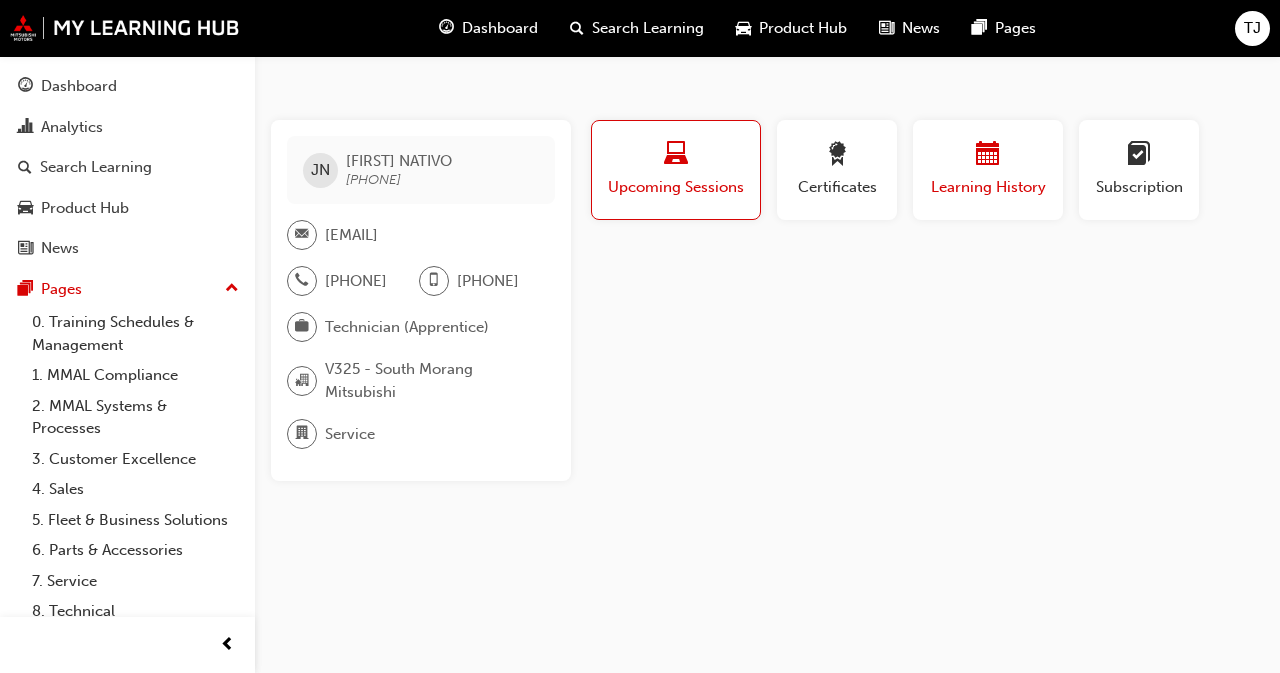 click on "Learning History" at bounding box center (988, 187) 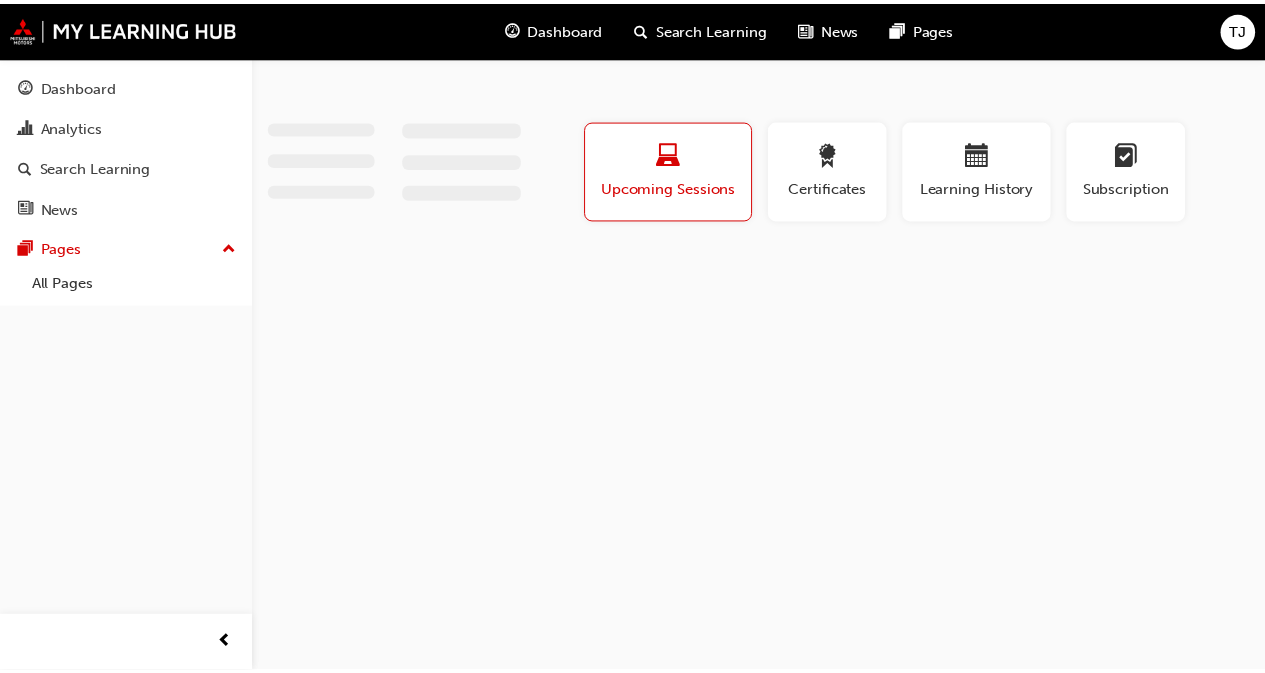 scroll, scrollTop: 0, scrollLeft: 0, axis: both 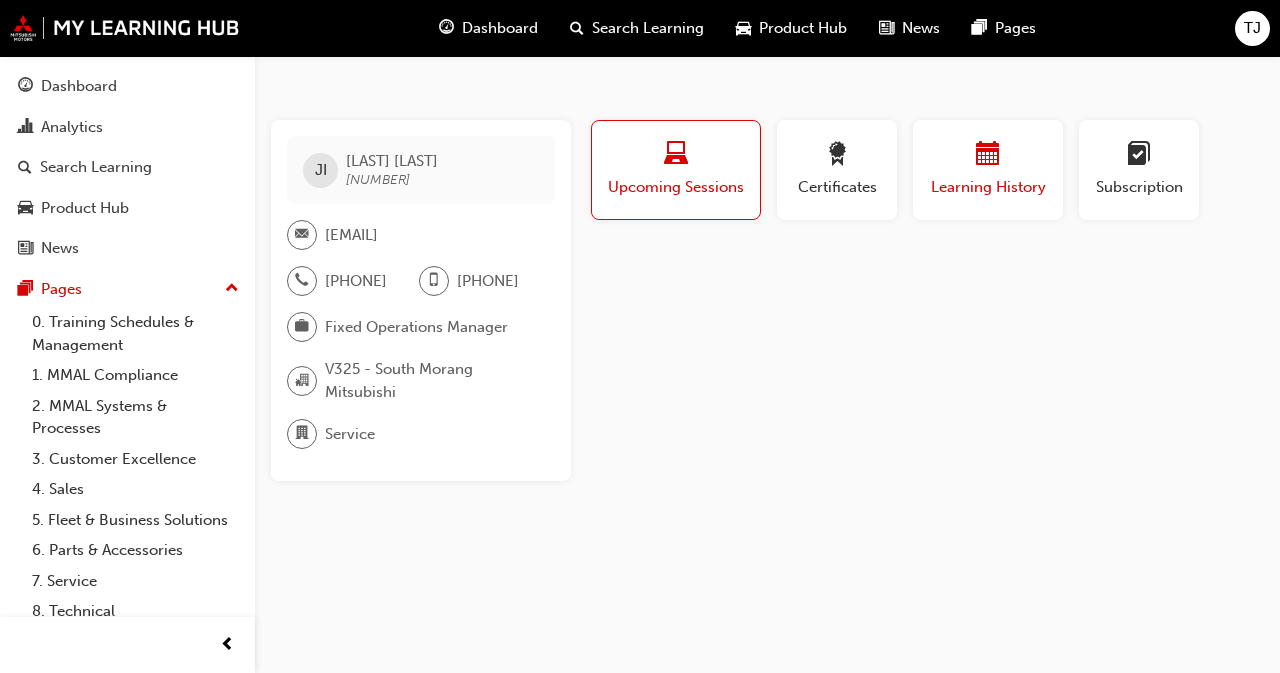 click on "Learning History" at bounding box center (988, 187) 